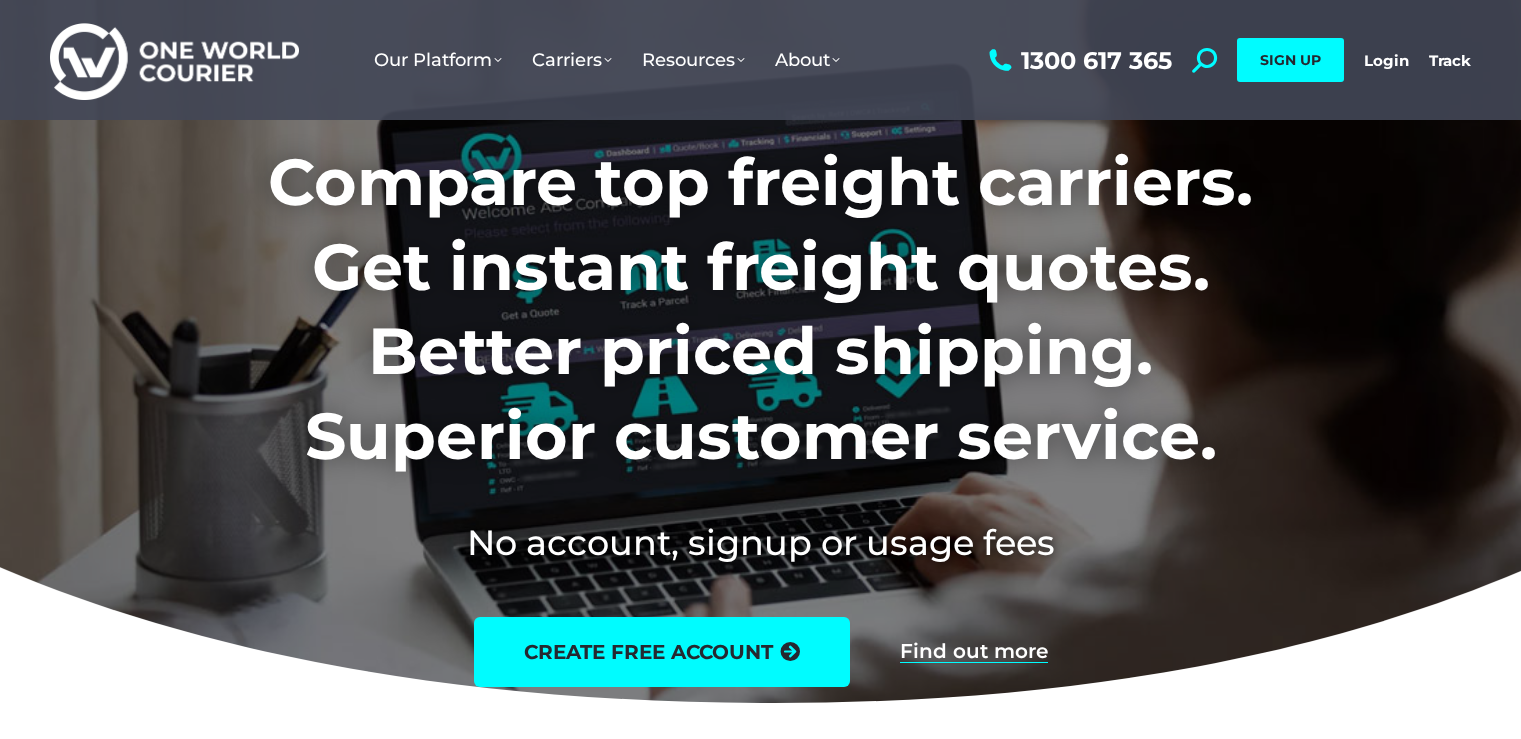scroll, scrollTop: 0, scrollLeft: 0, axis: both 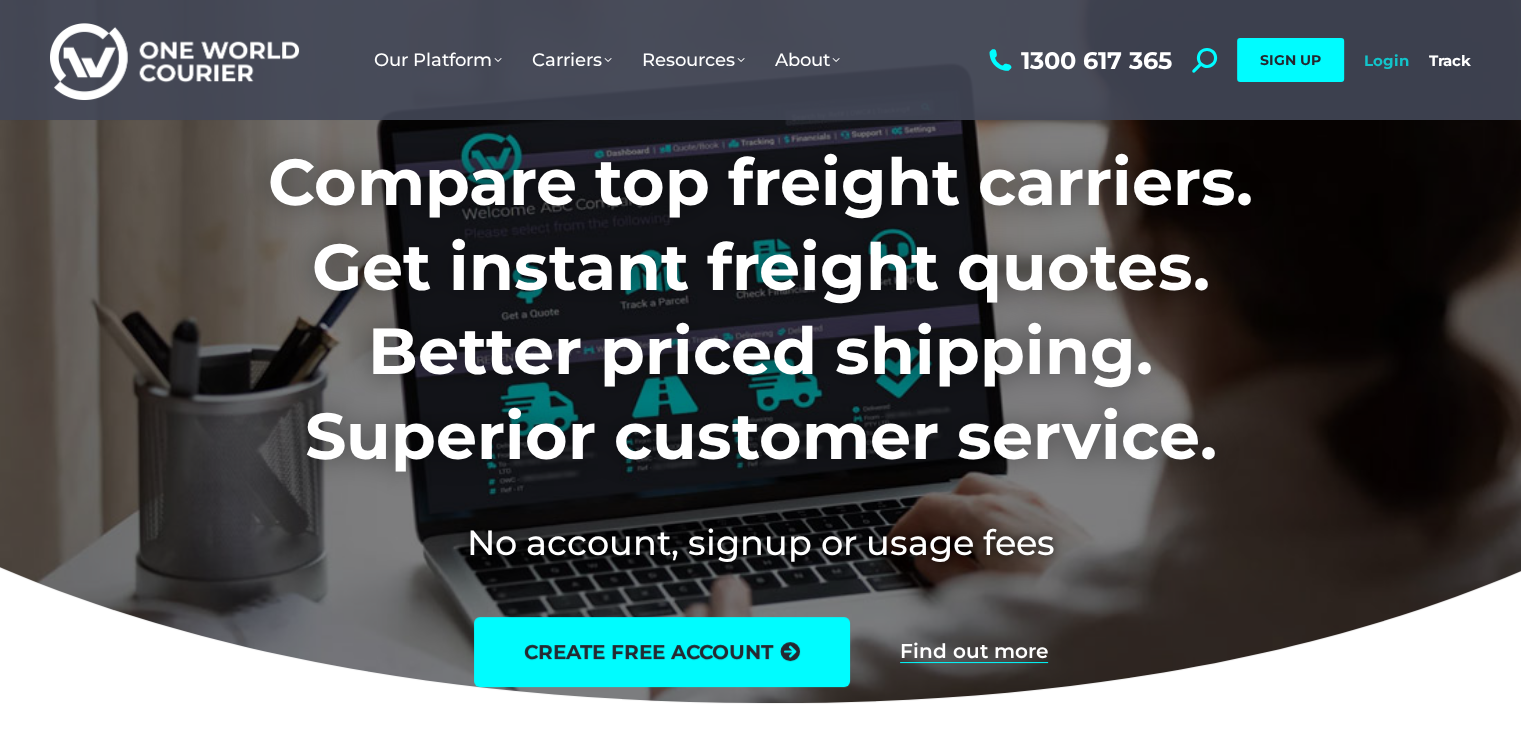click on "Login" at bounding box center (1386, 60) 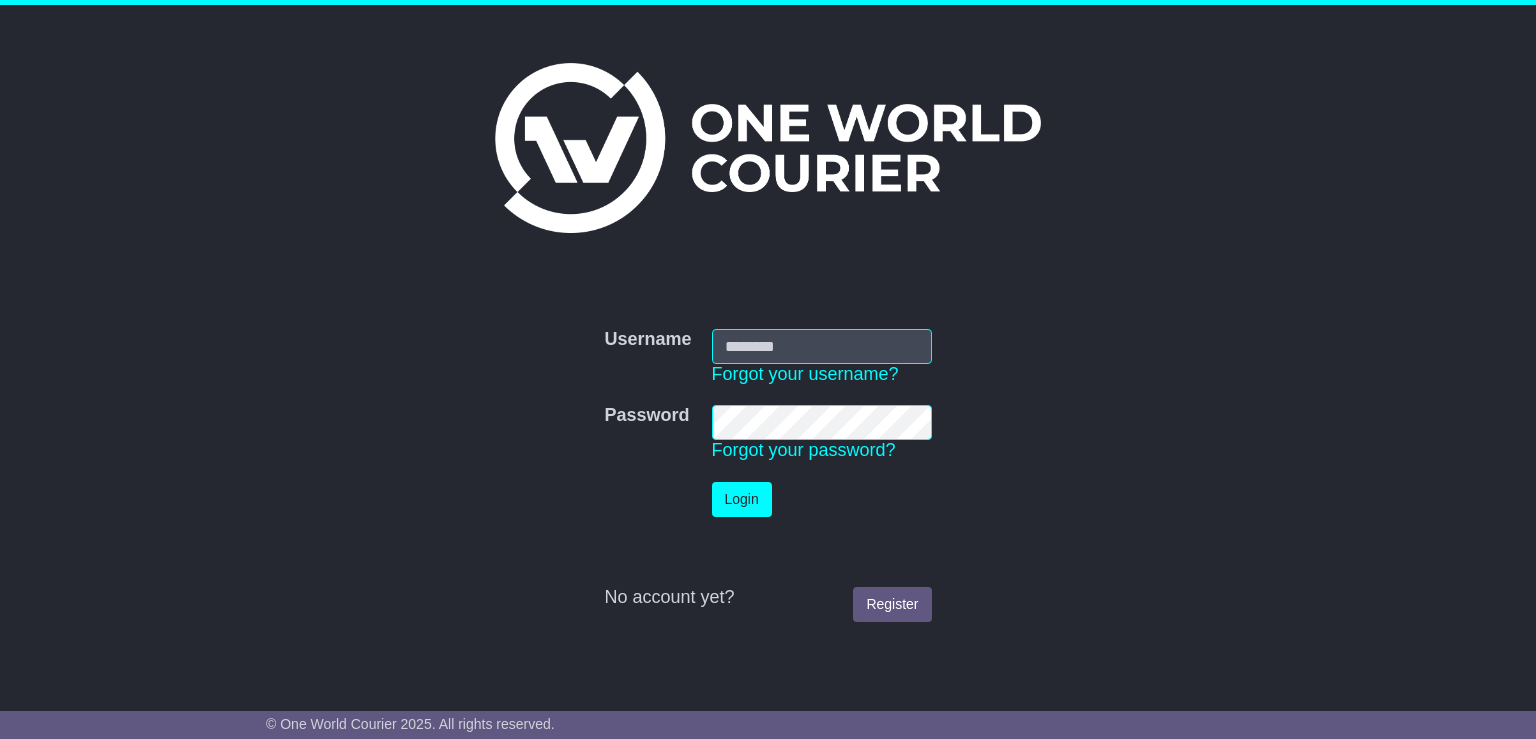 scroll, scrollTop: 0, scrollLeft: 0, axis: both 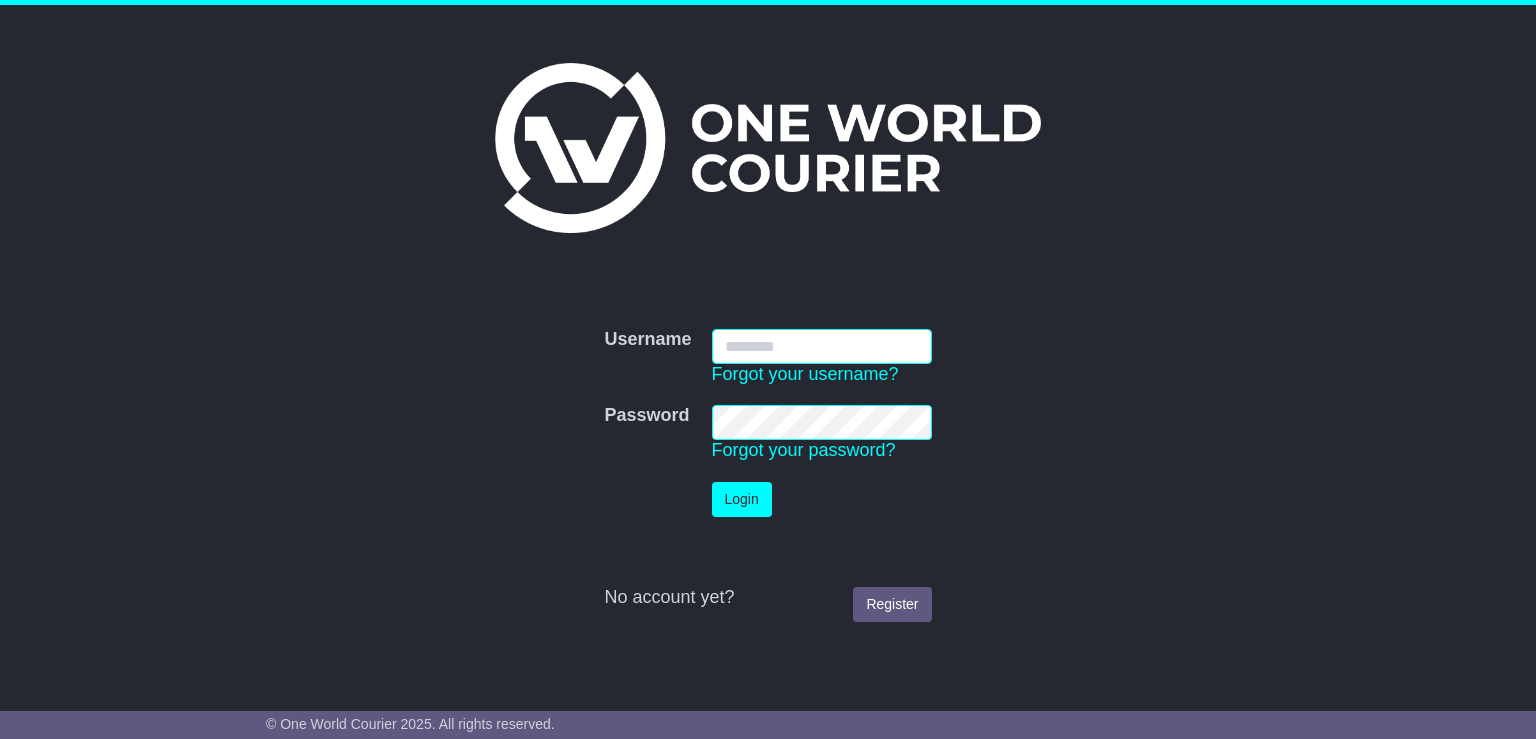 type on "**********" 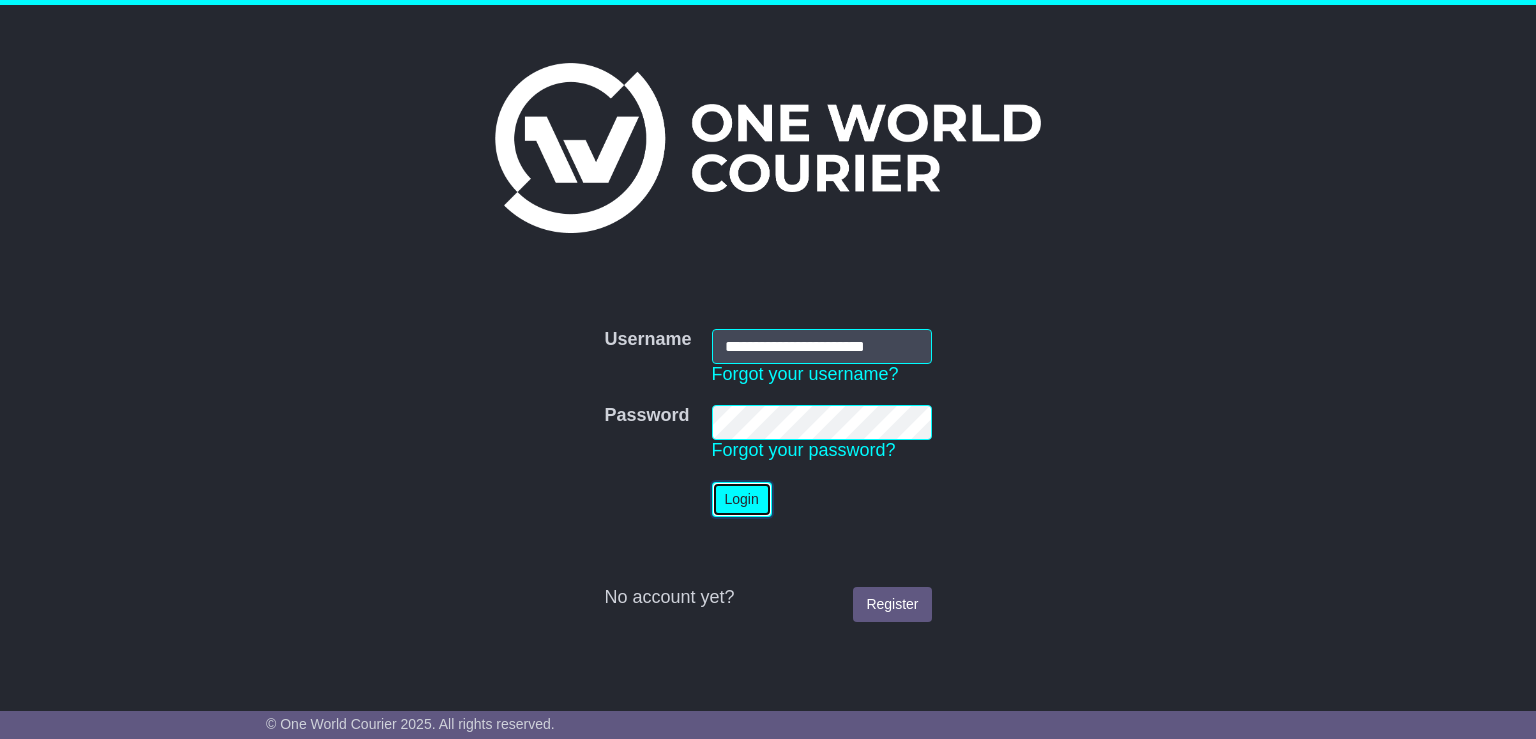 click on "Login" at bounding box center (742, 499) 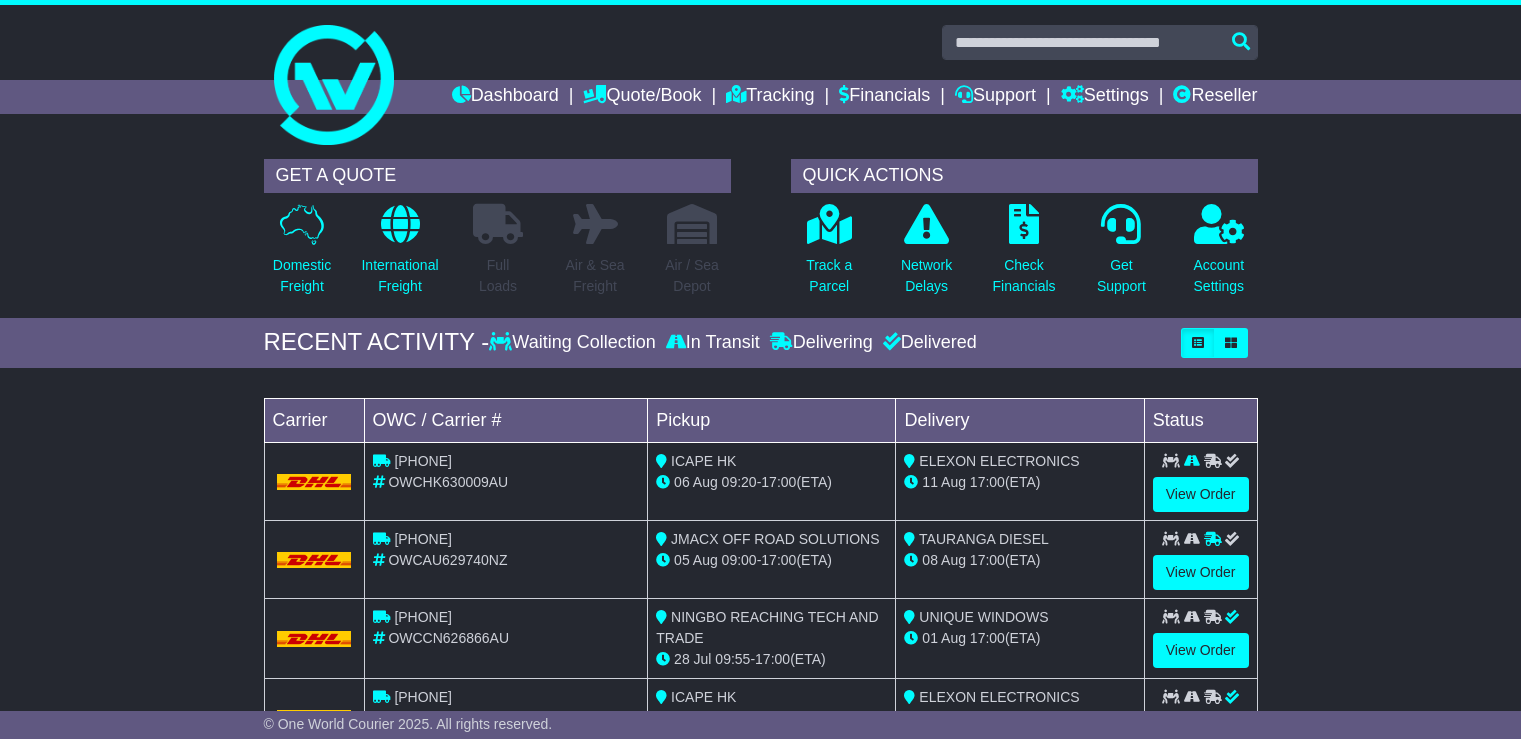 scroll, scrollTop: 0, scrollLeft: 0, axis: both 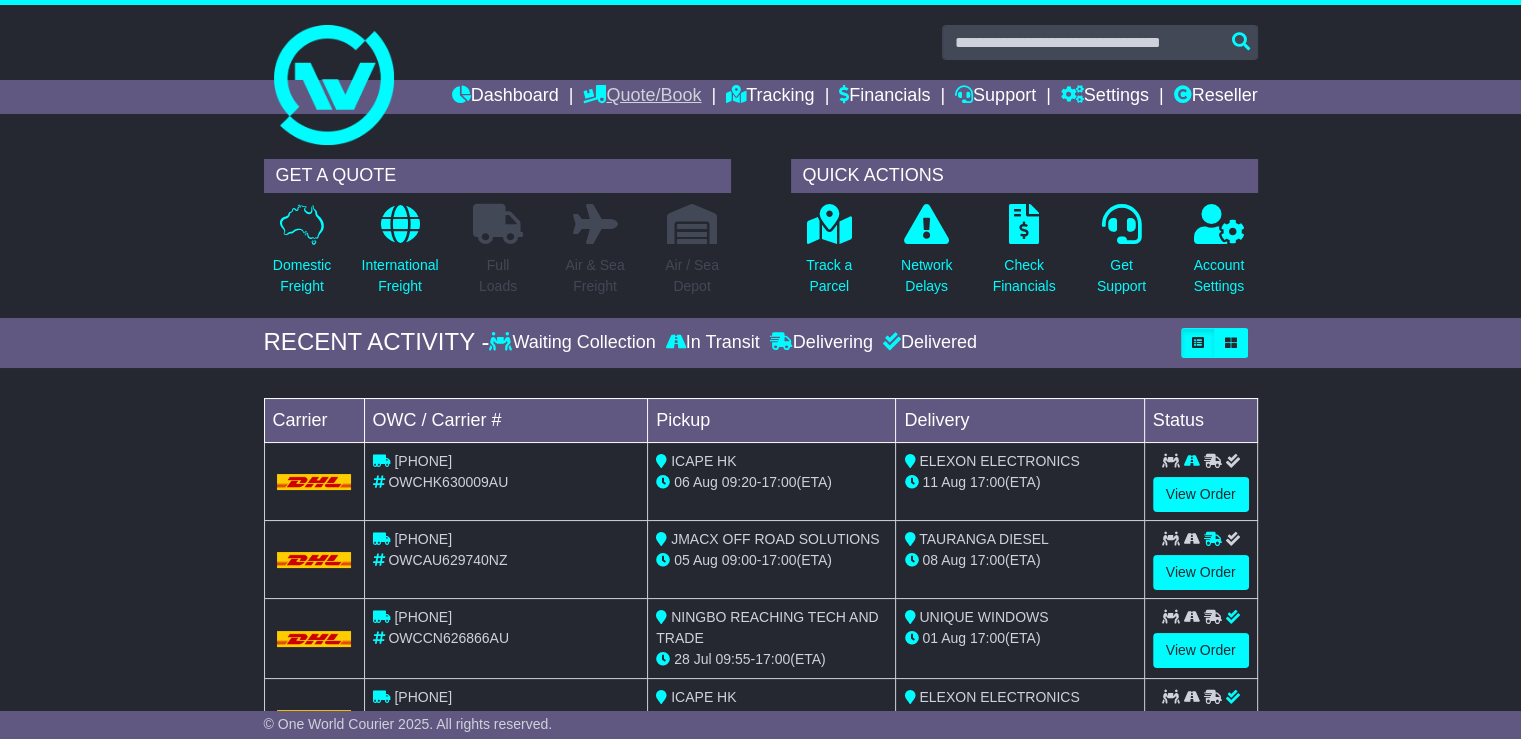 click on "Quote/Book" at bounding box center (642, 97) 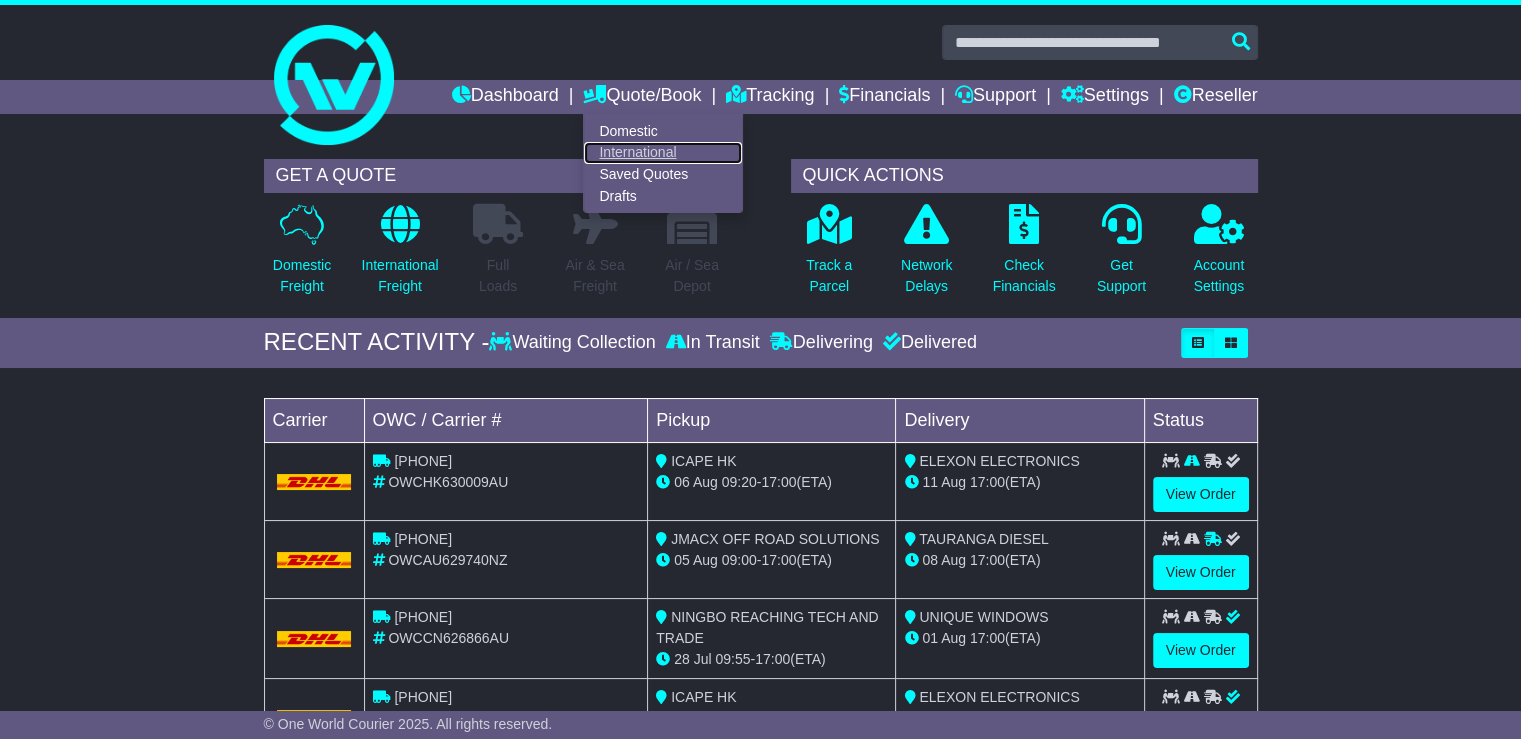 click on "International" at bounding box center [663, 153] 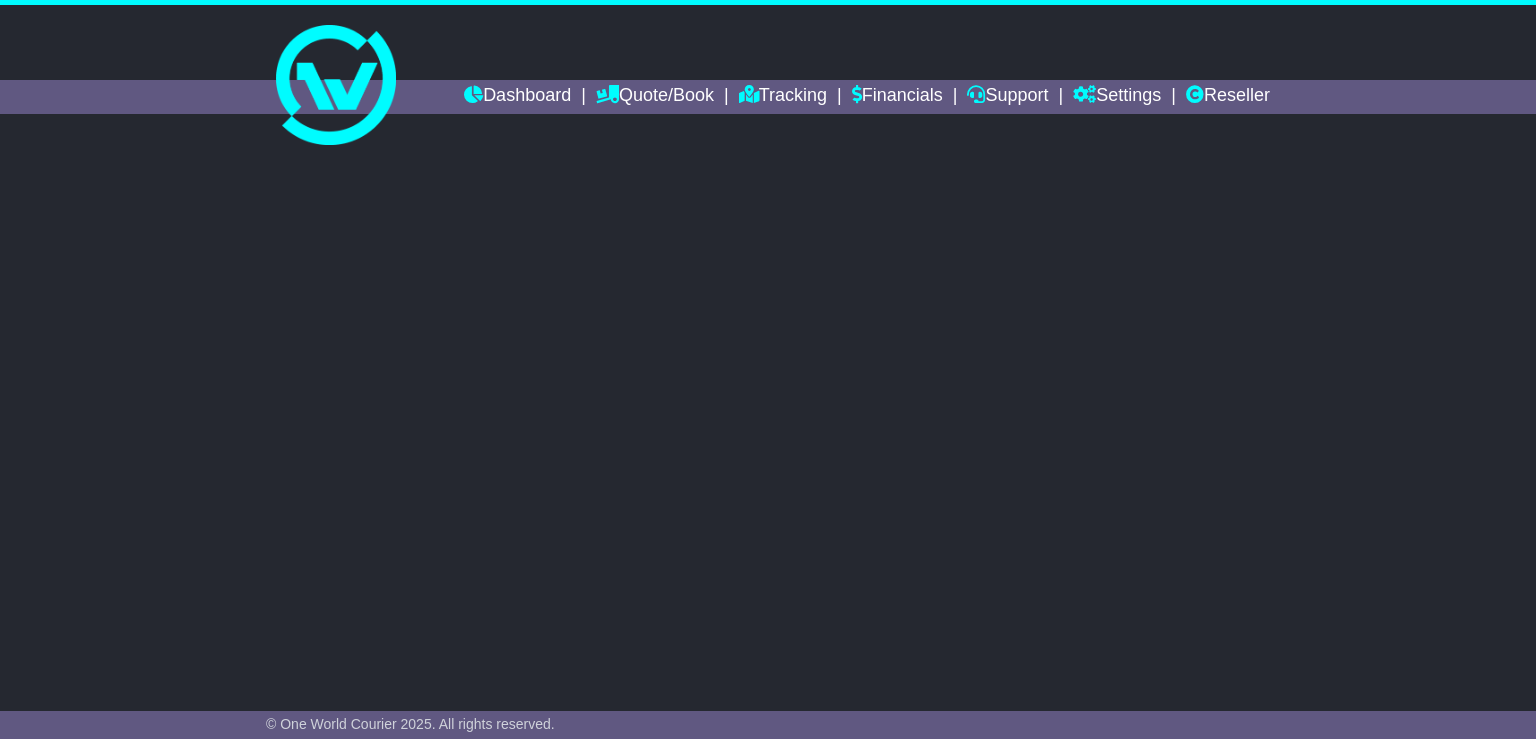 scroll, scrollTop: 0, scrollLeft: 0, axis: both 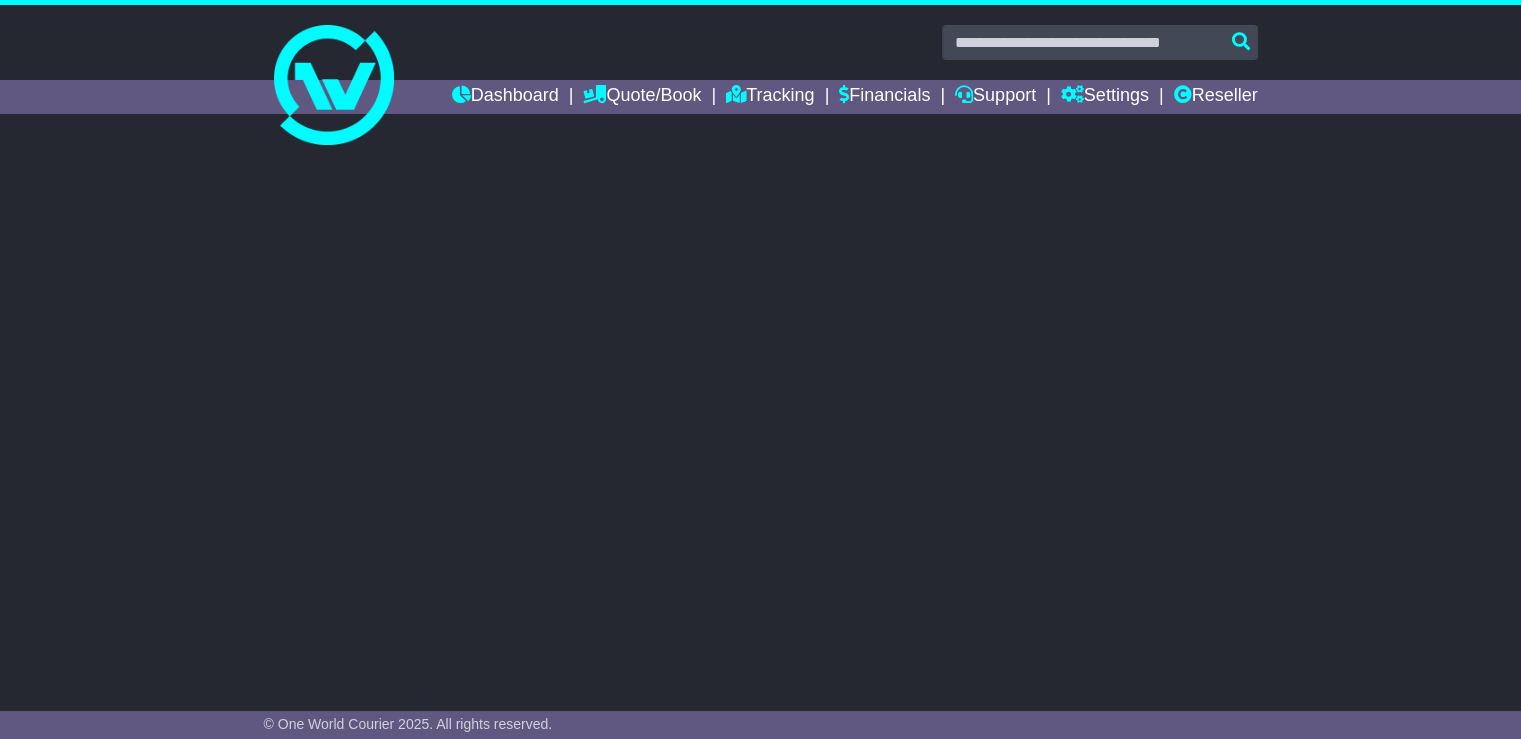 select on "**" 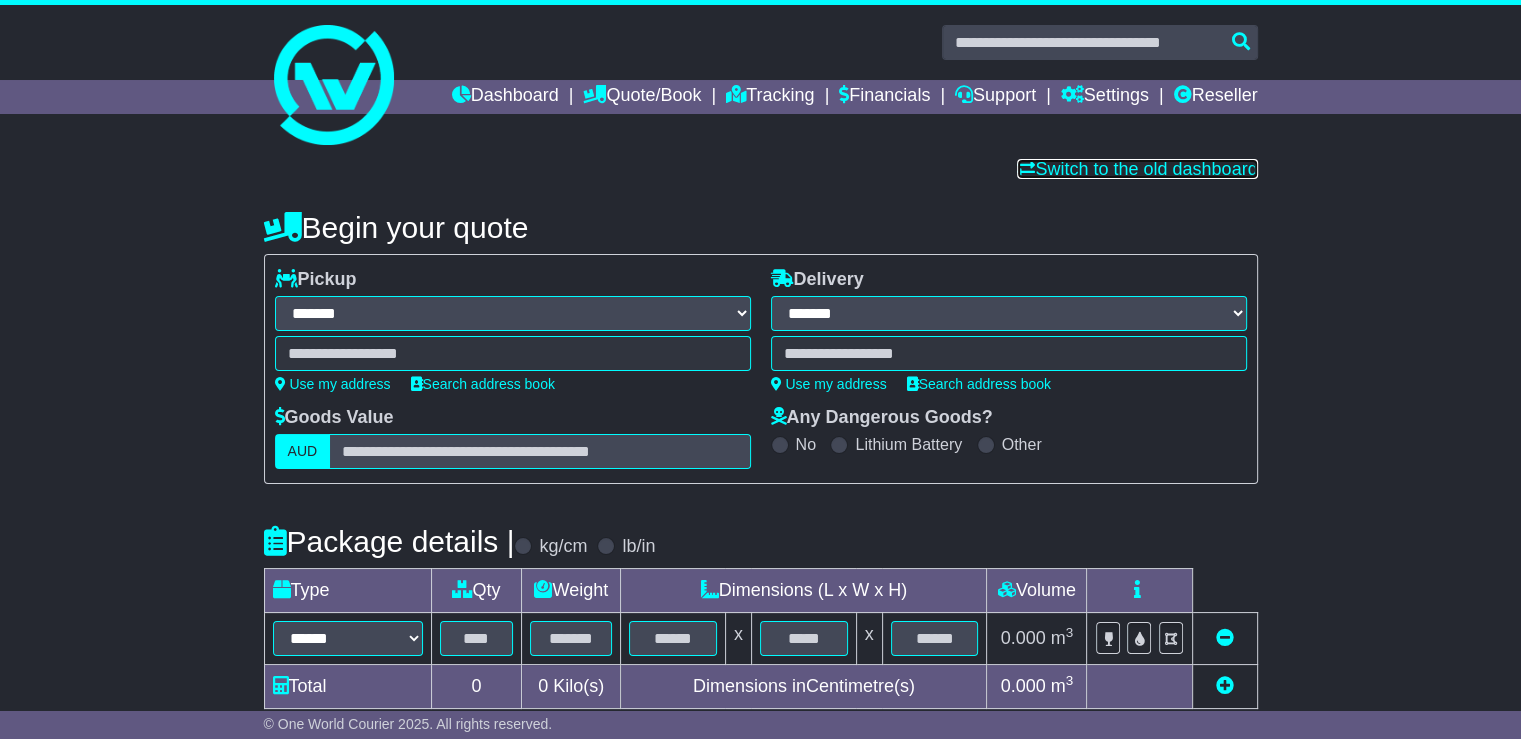 click on "Switch to the old dashboard" at bounding box center (1137, 169) 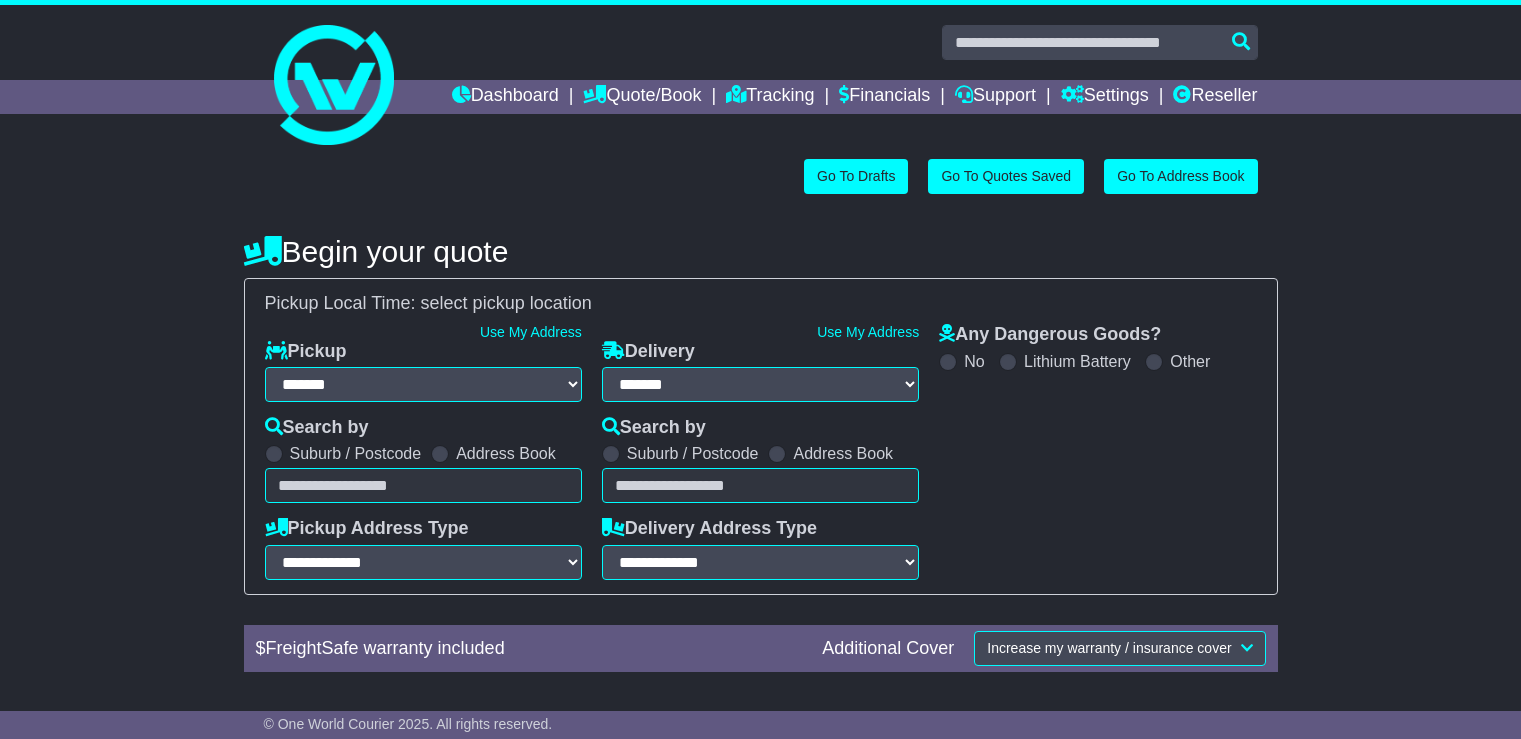 select on "**" 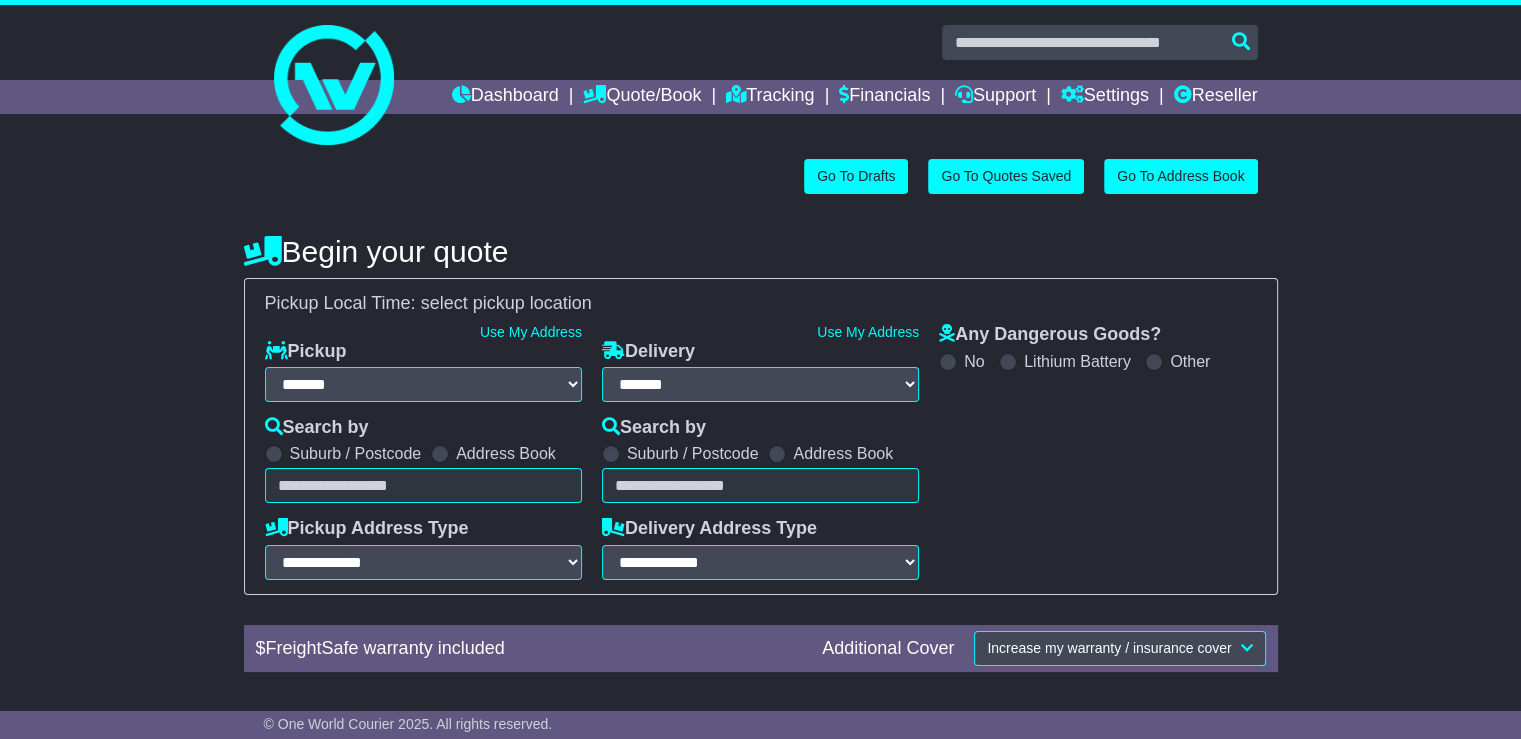 scroll, scrollTop: 0, scrollLeft: 0, axis: both 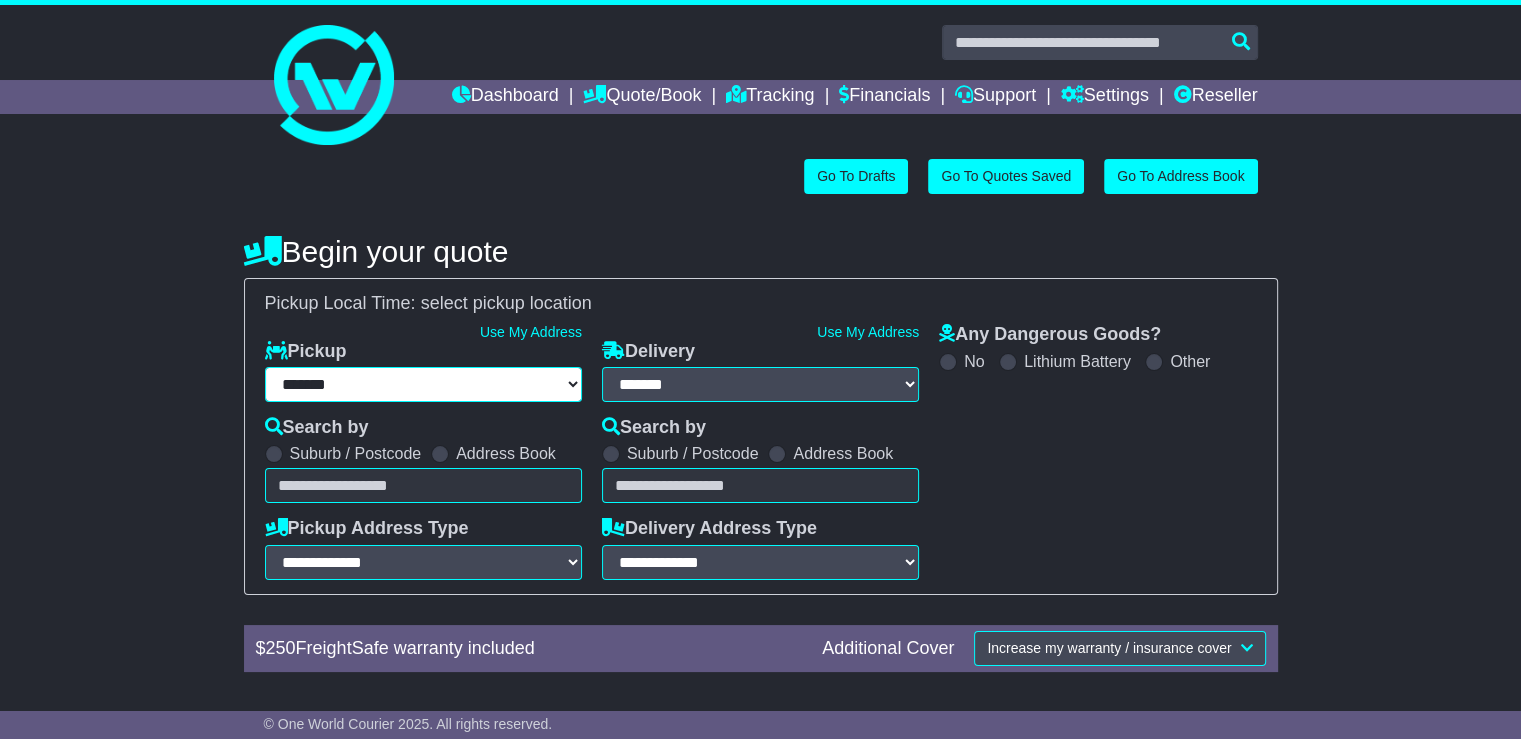 click on "**********" at bounding box center [423, 384] 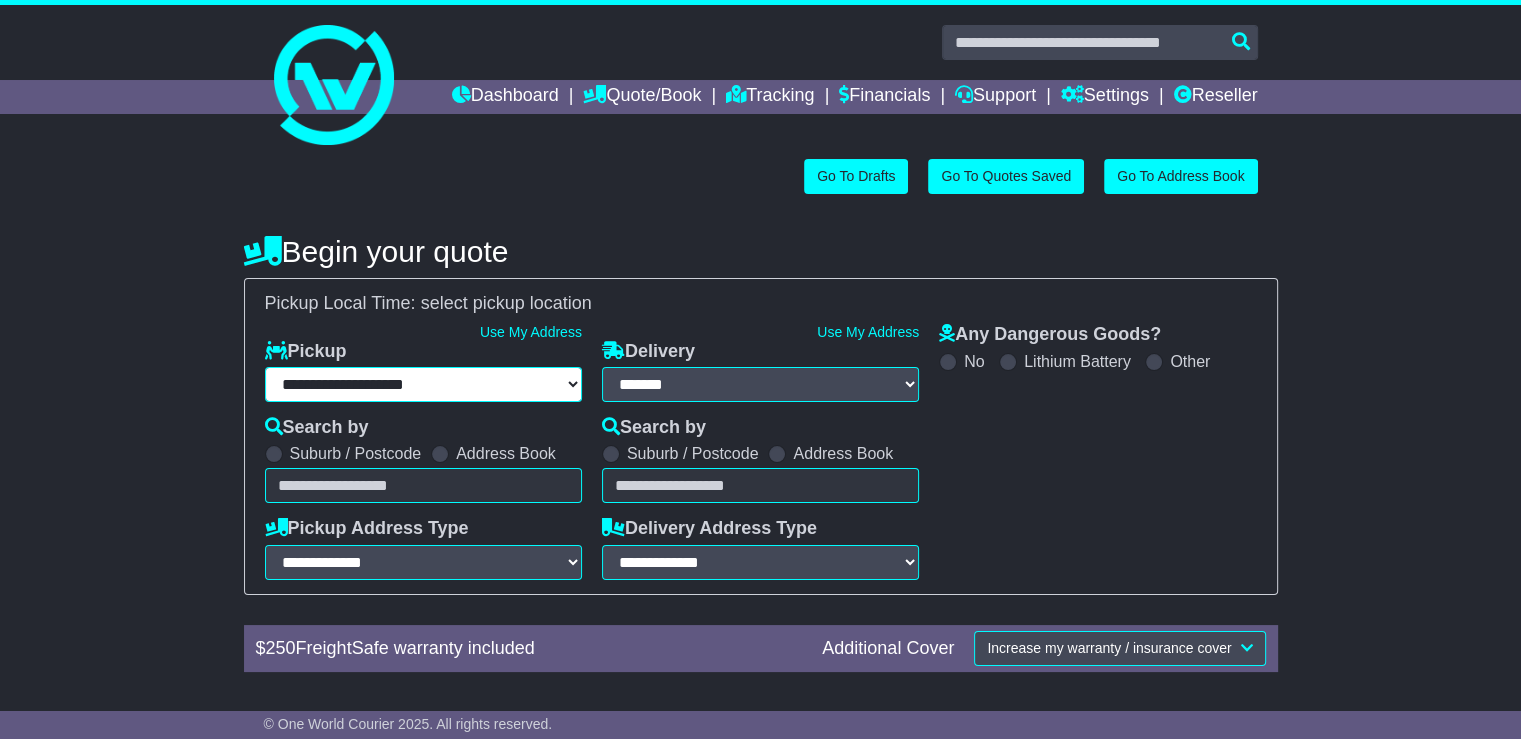 click on "**********" at bounding box center (423, 384) 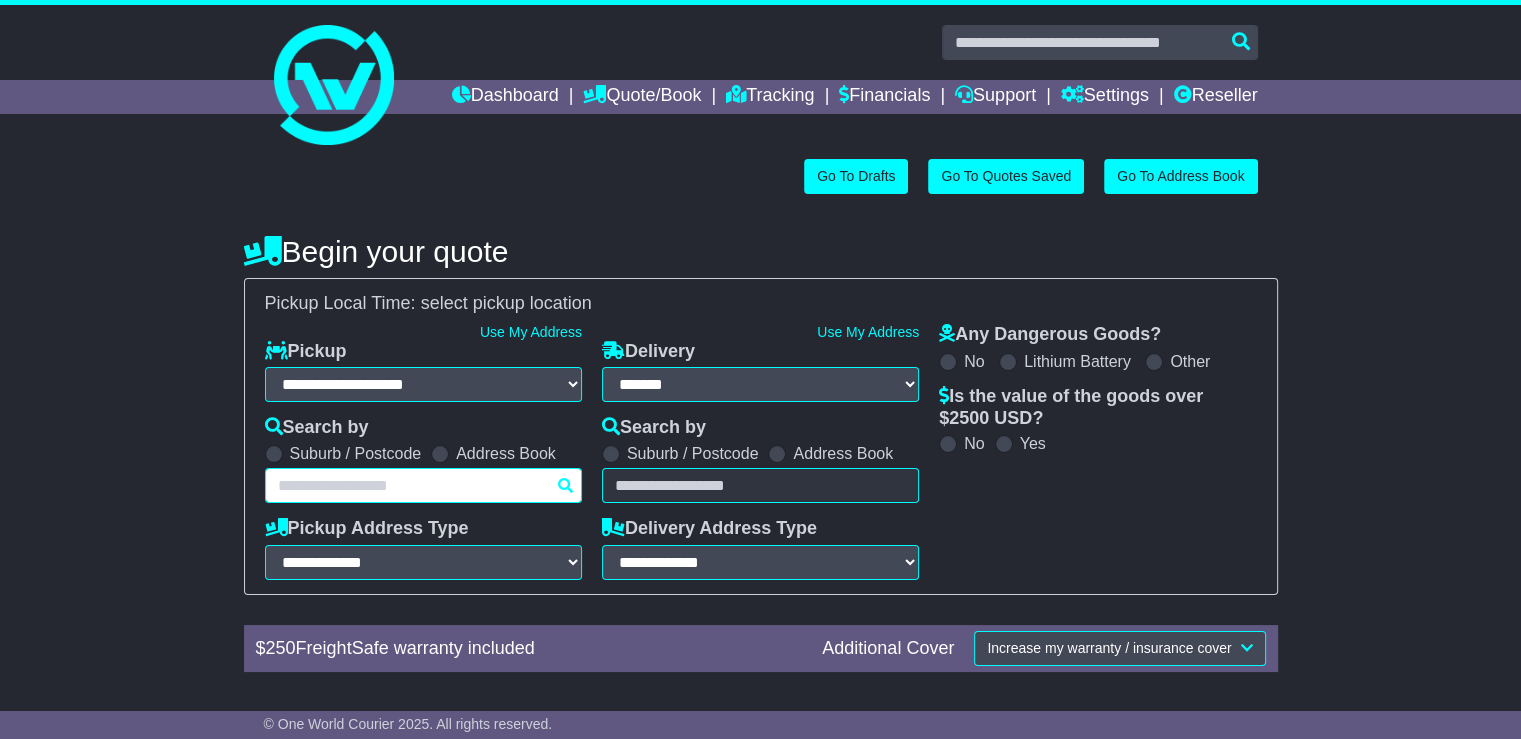 click at bounding box center [423, 485] 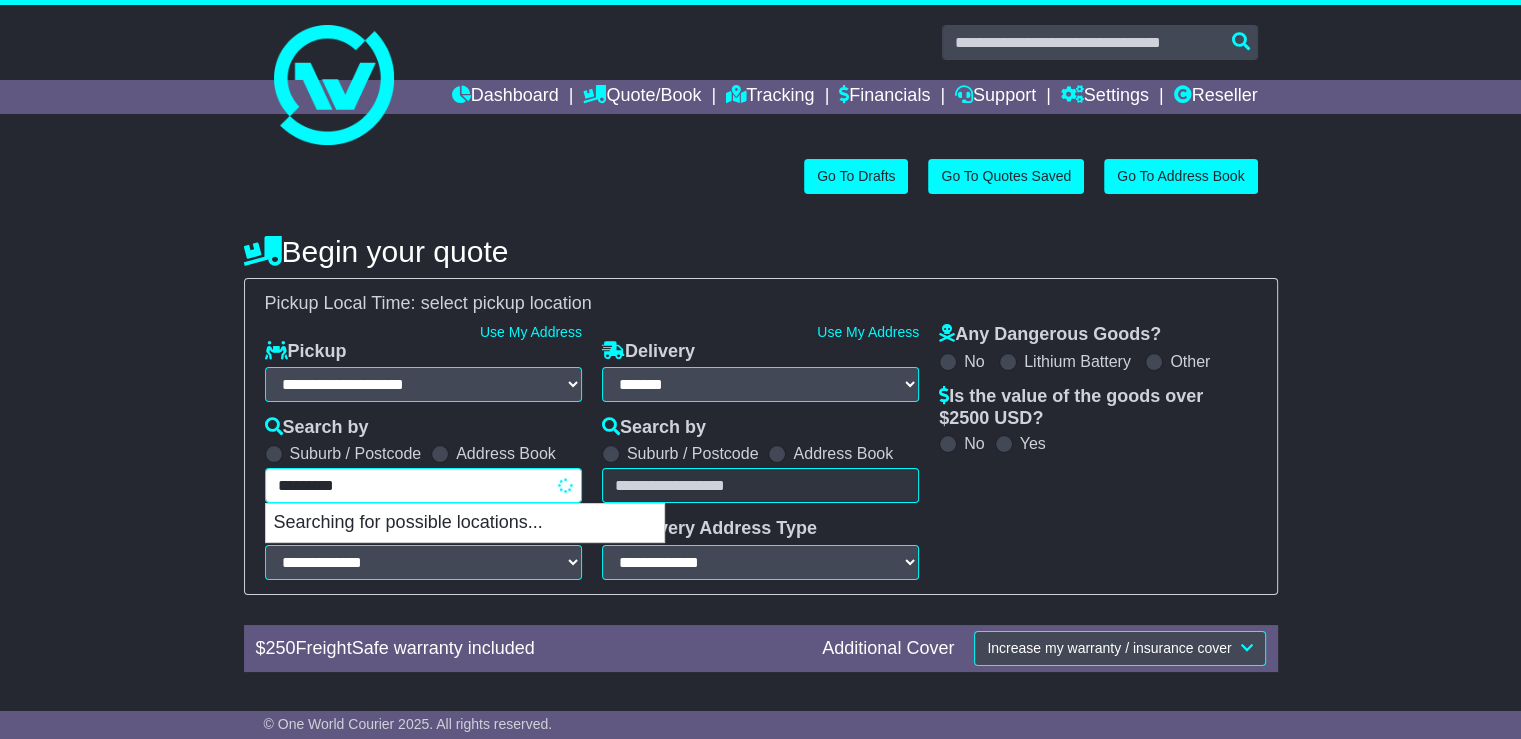 type on "*********" 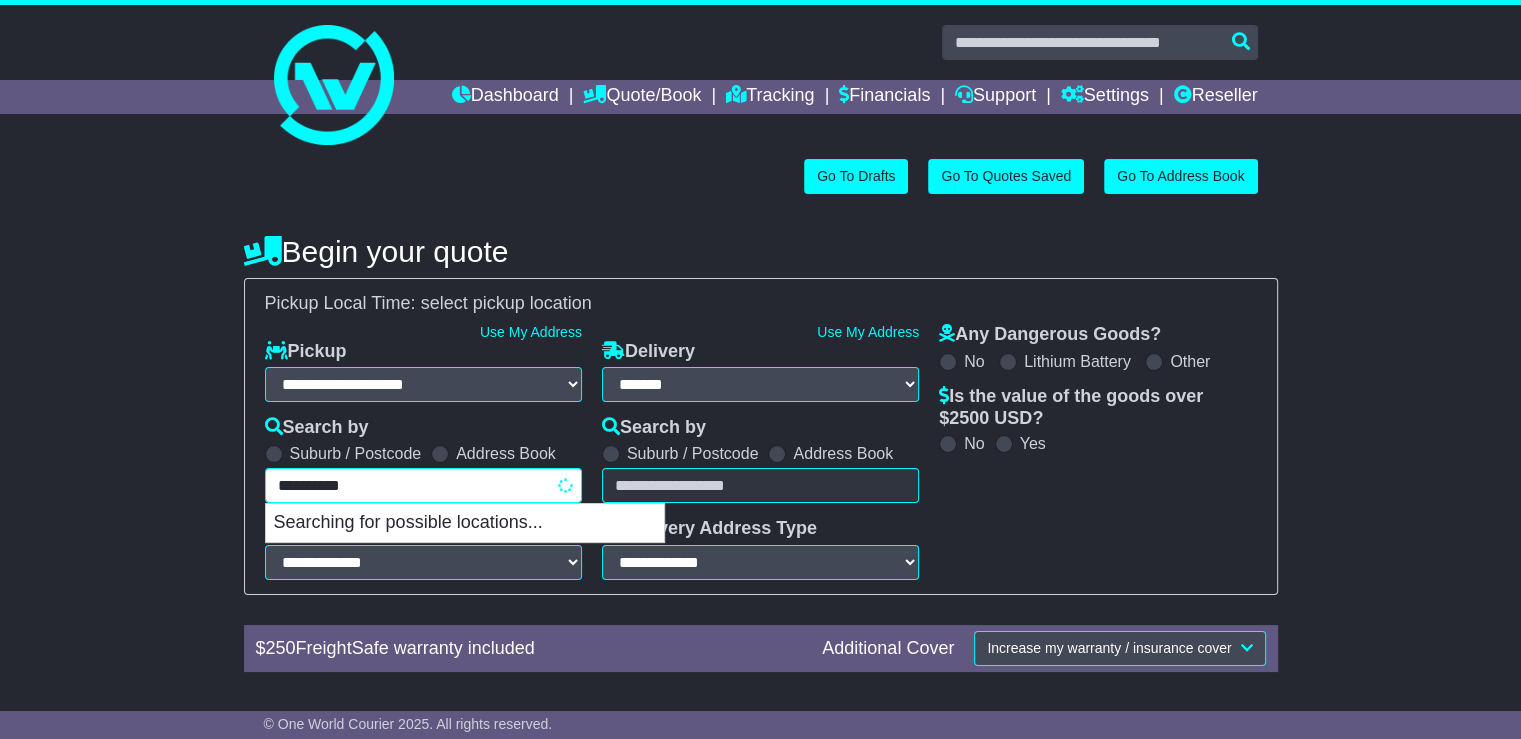 type on "**********" 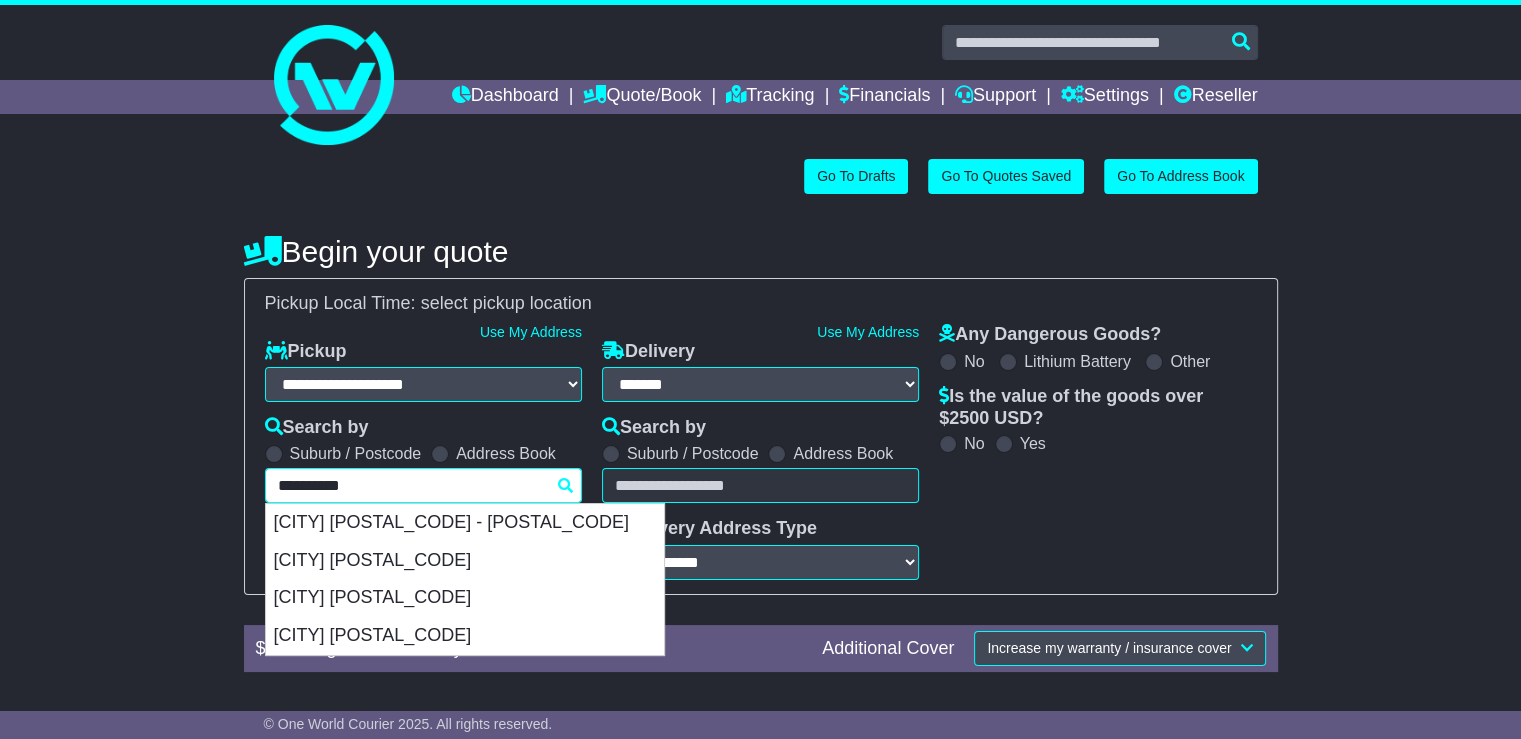 type 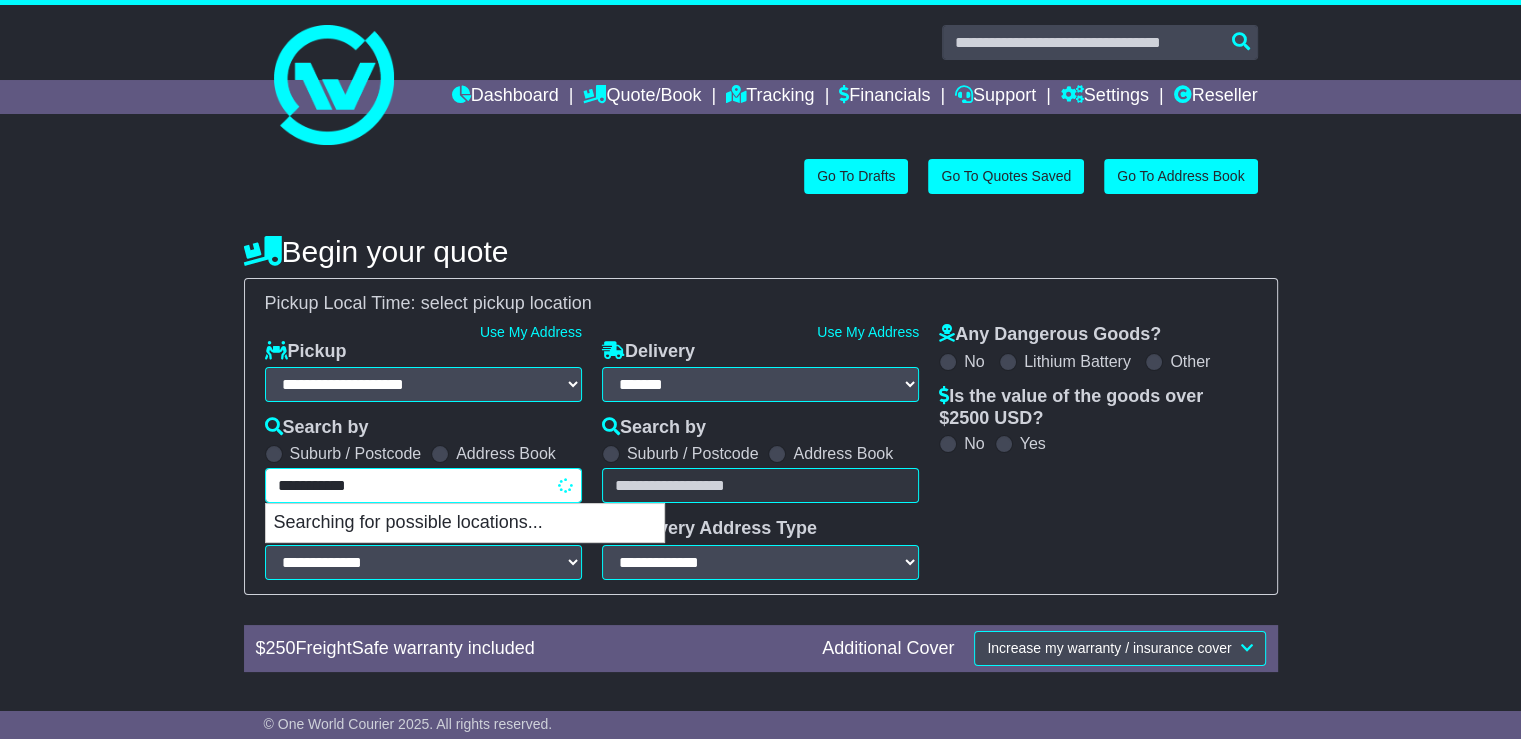 type on "**********" 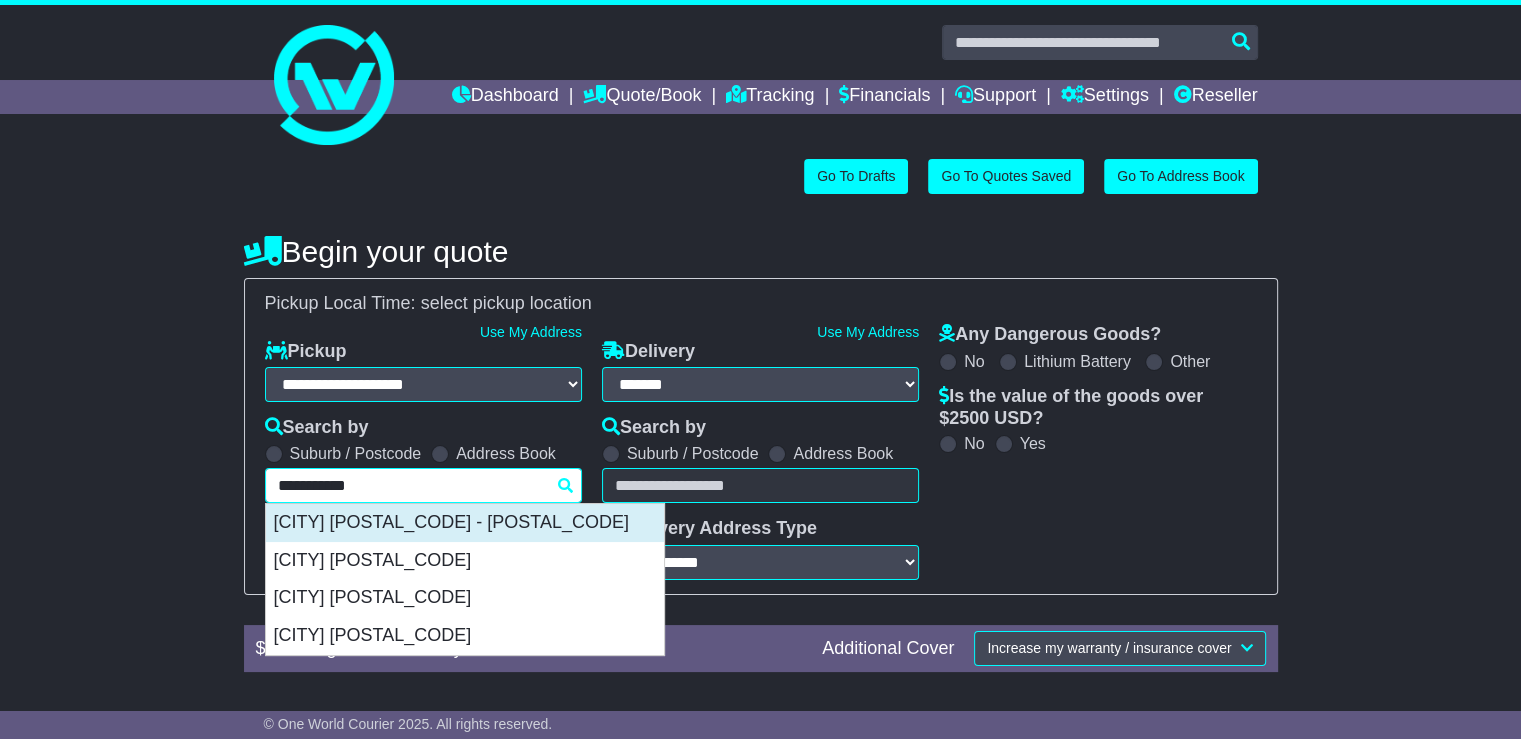 click on "[CITY] [POSTAL_CODE] - [POSTAL_CODE]" at bounding box center [465, 523] 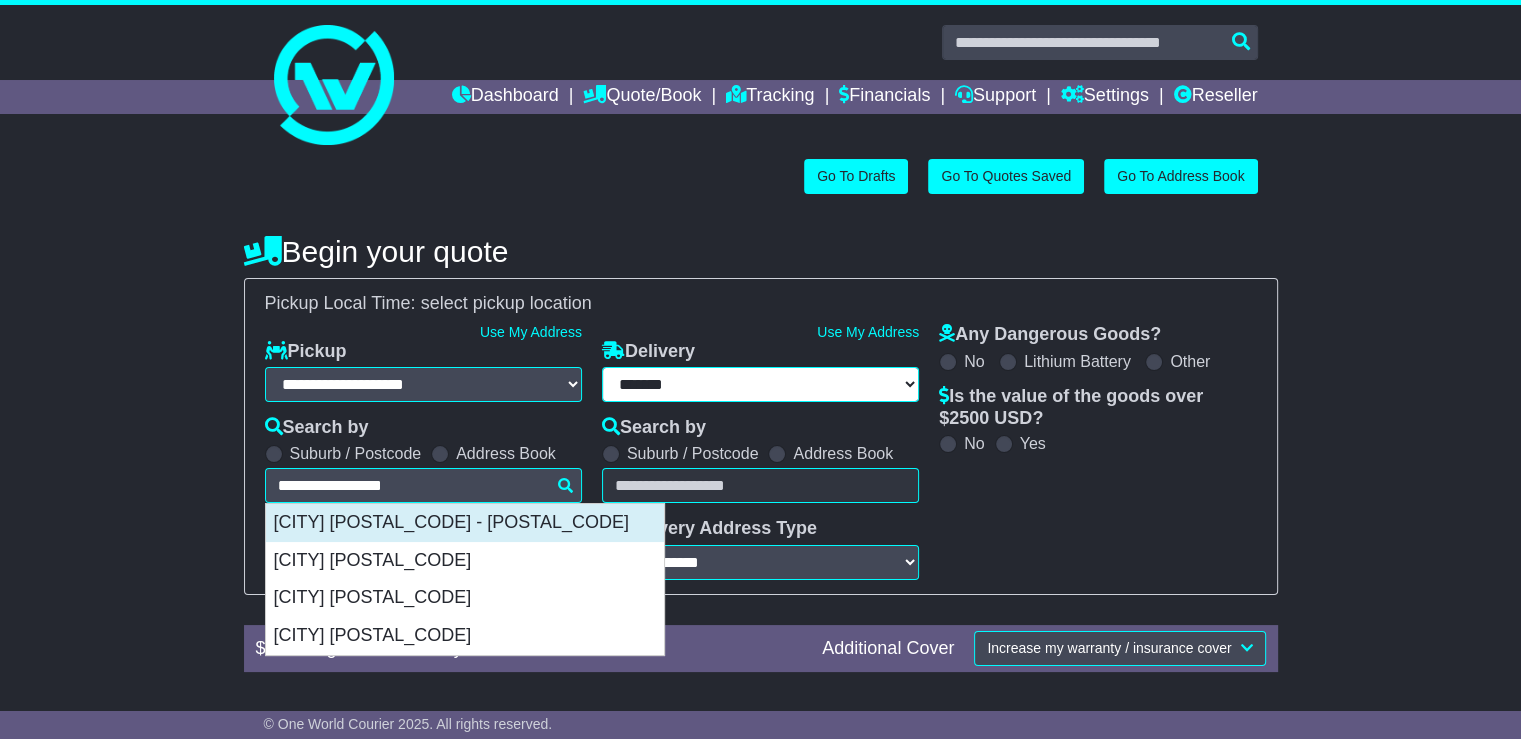 type on "**********" 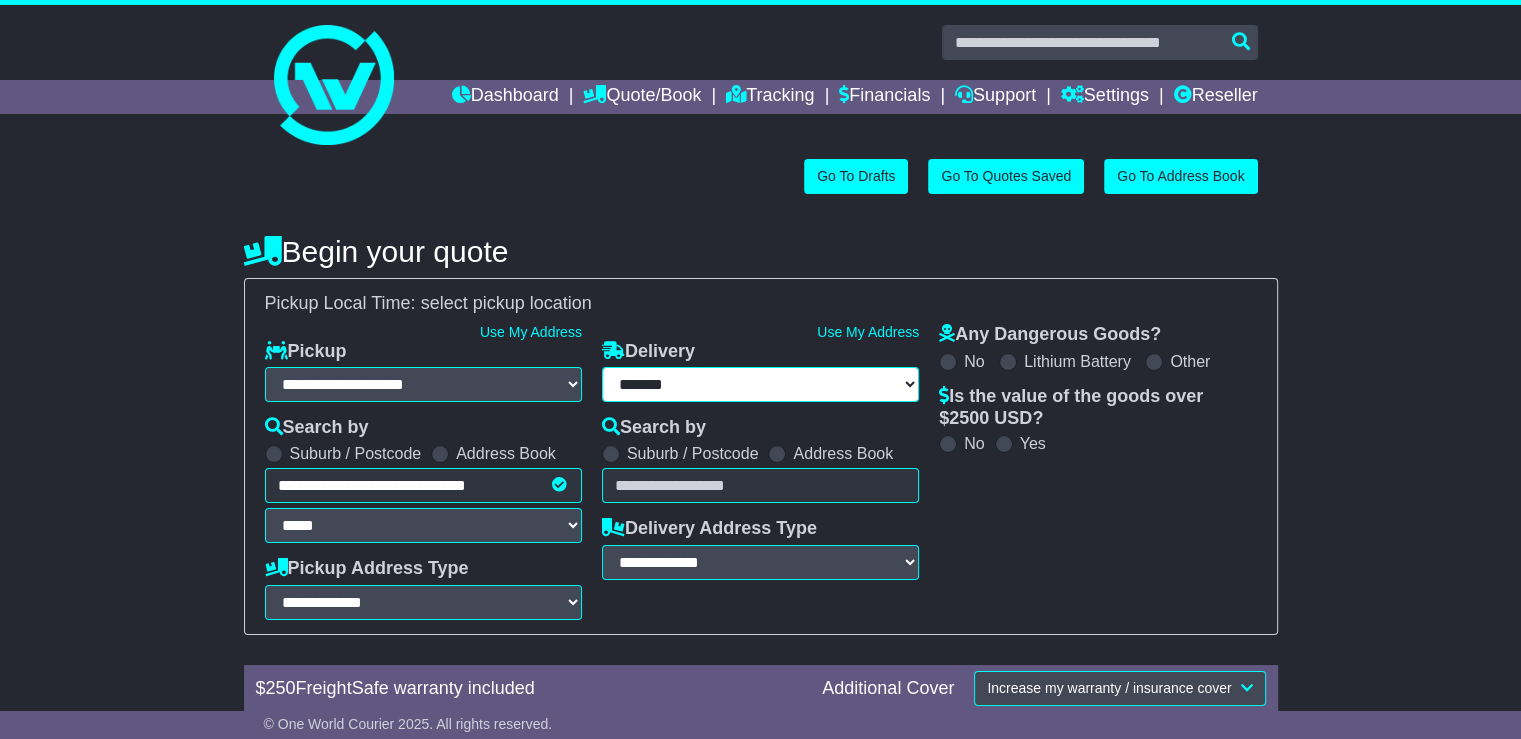 type on "**********" 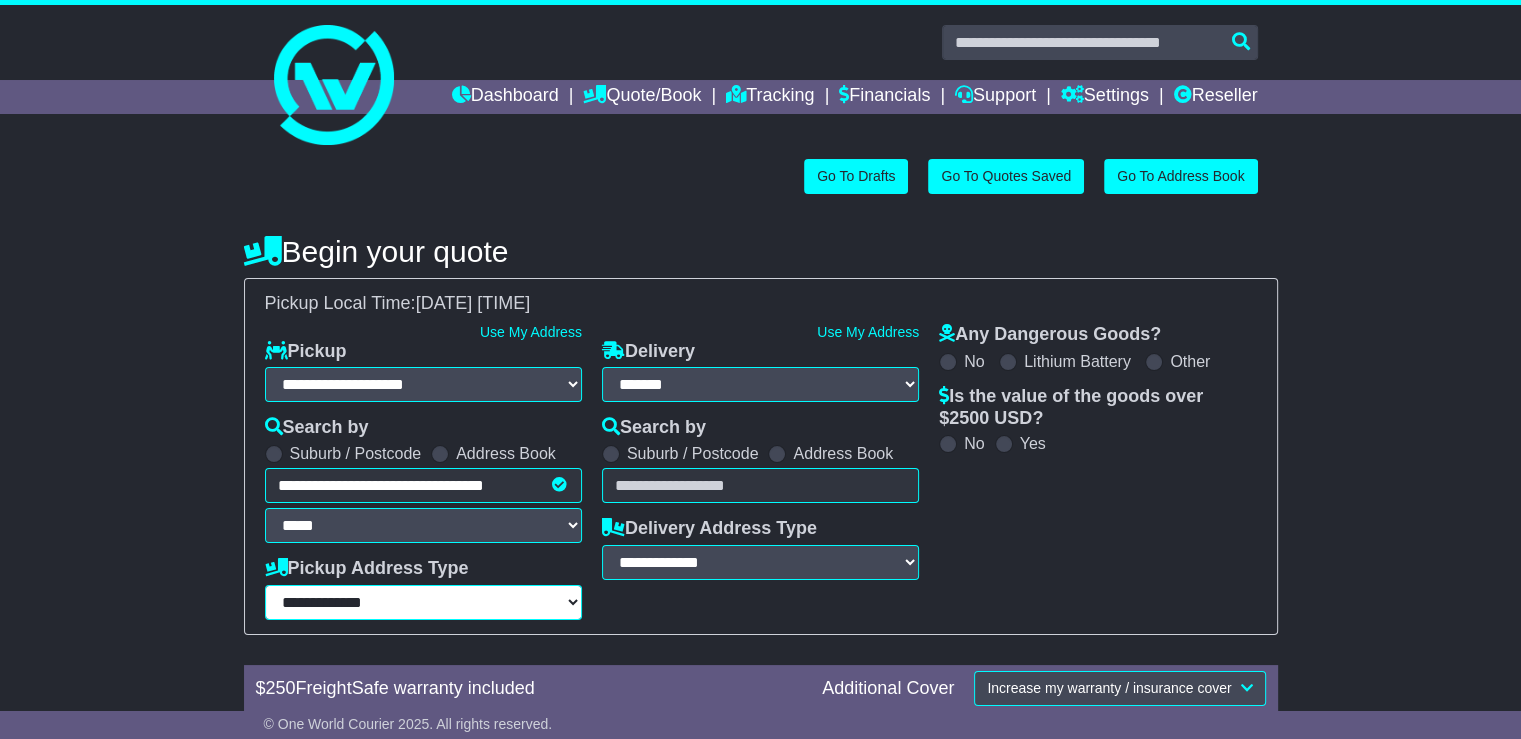click on "**********" at bounding box center [423, 602] 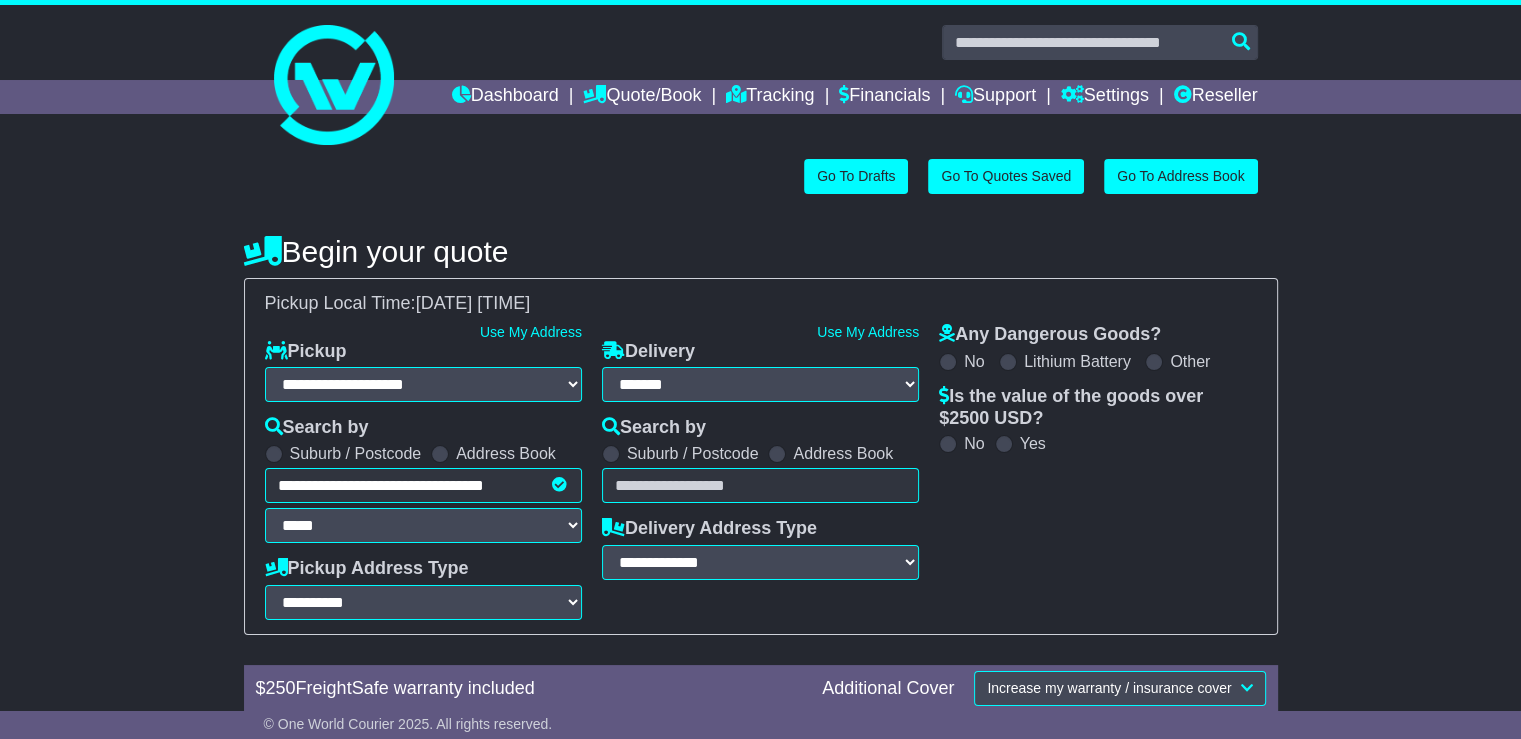 click at bounding box center [760, 485] 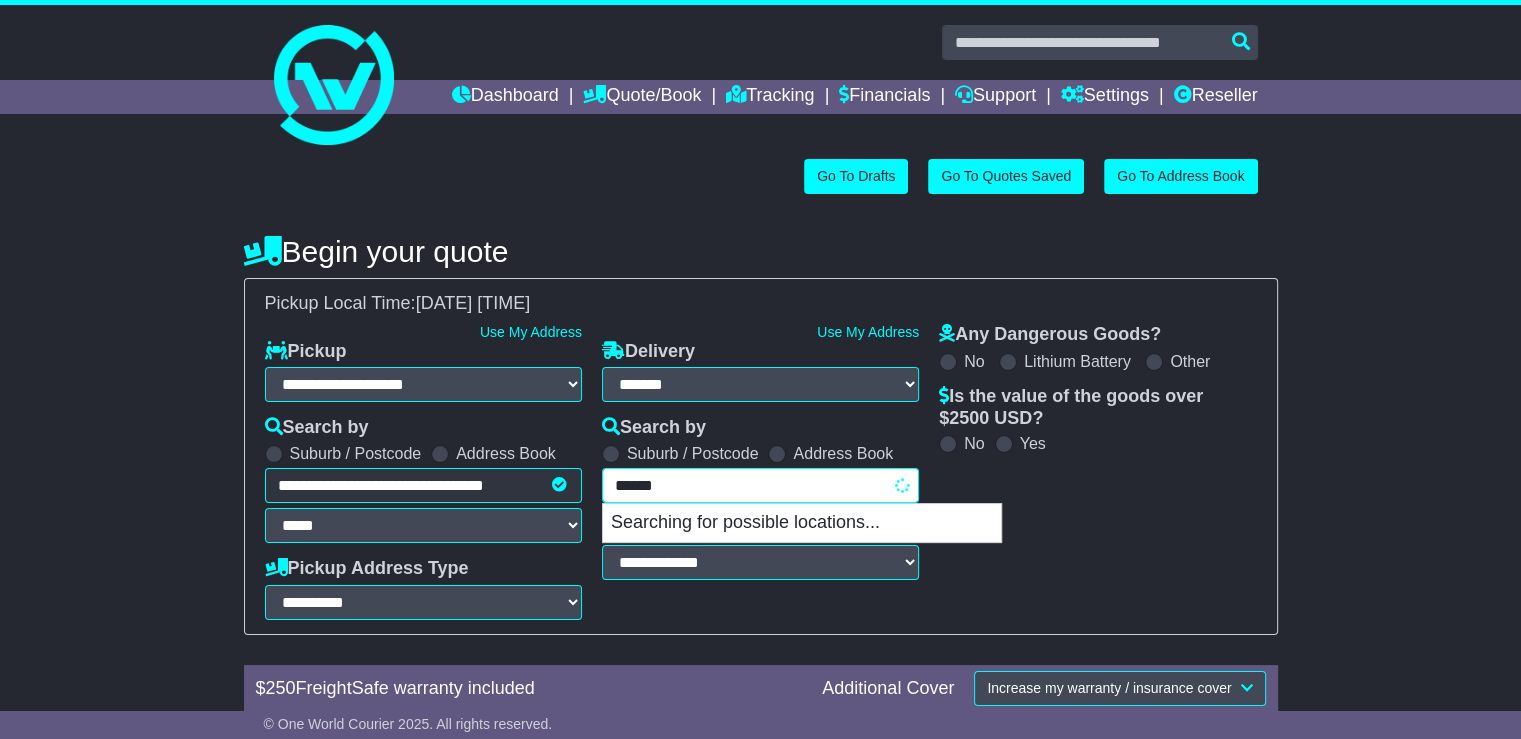 type on "*******" 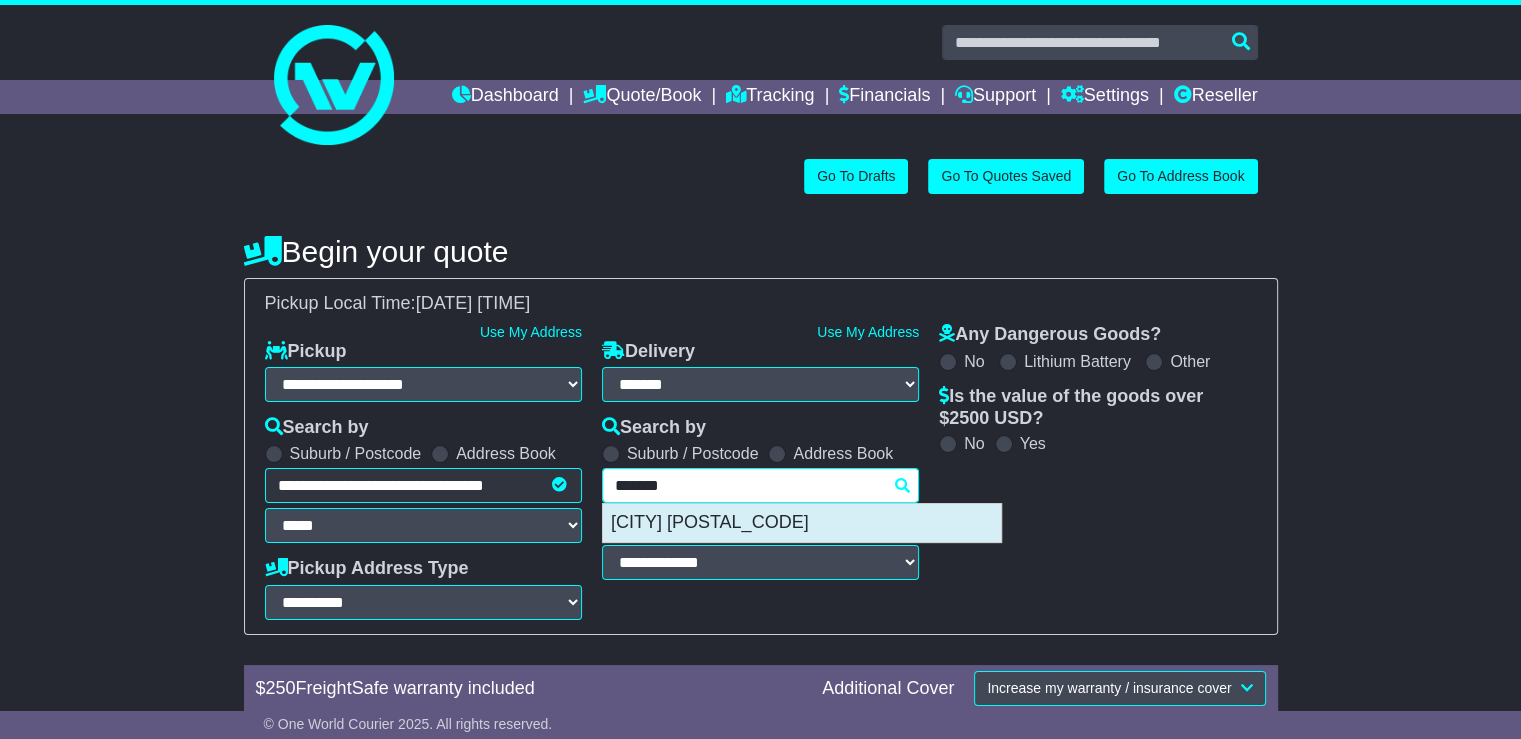 click on "[CITY] [POSTAL_CODE]" at bounding box center (802, 523) 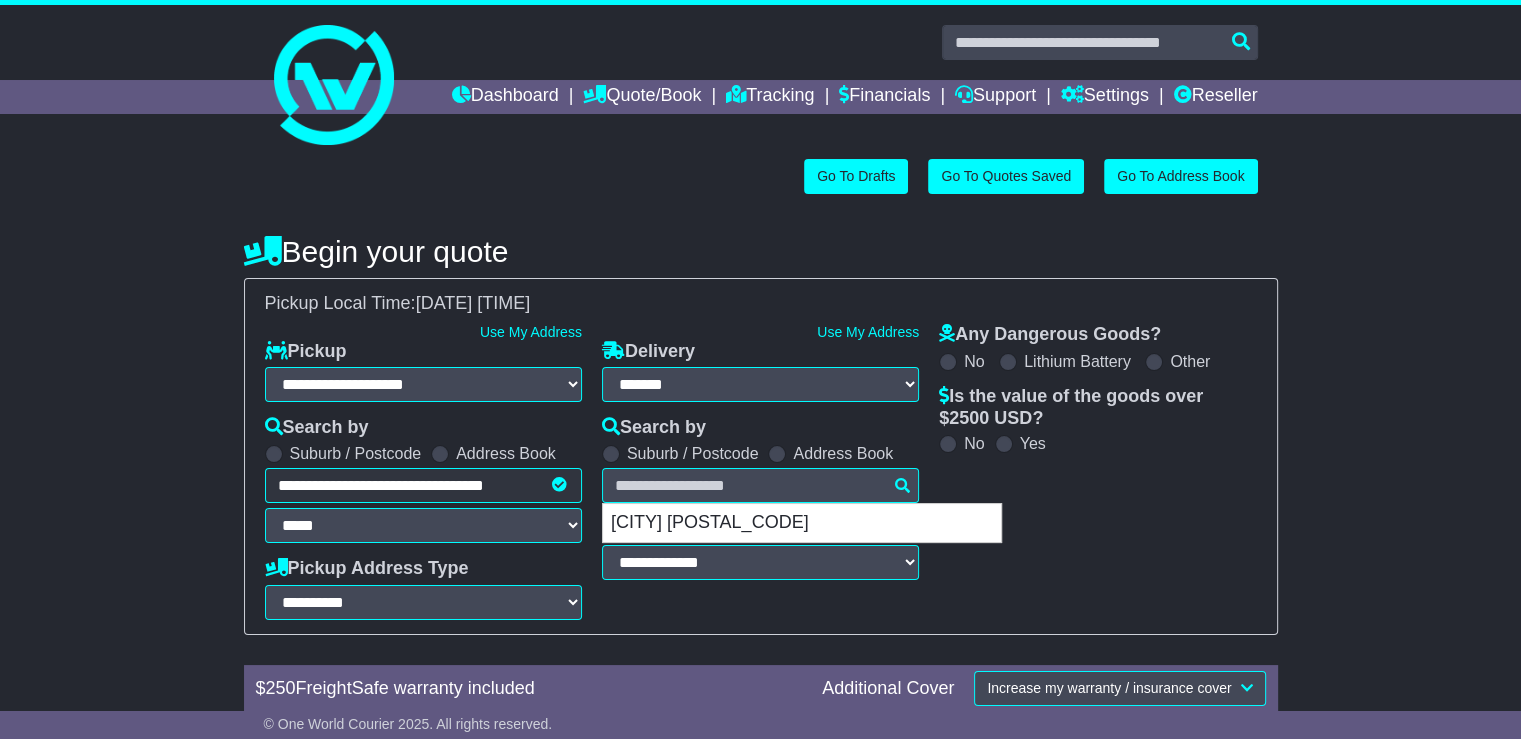 type on "**********" 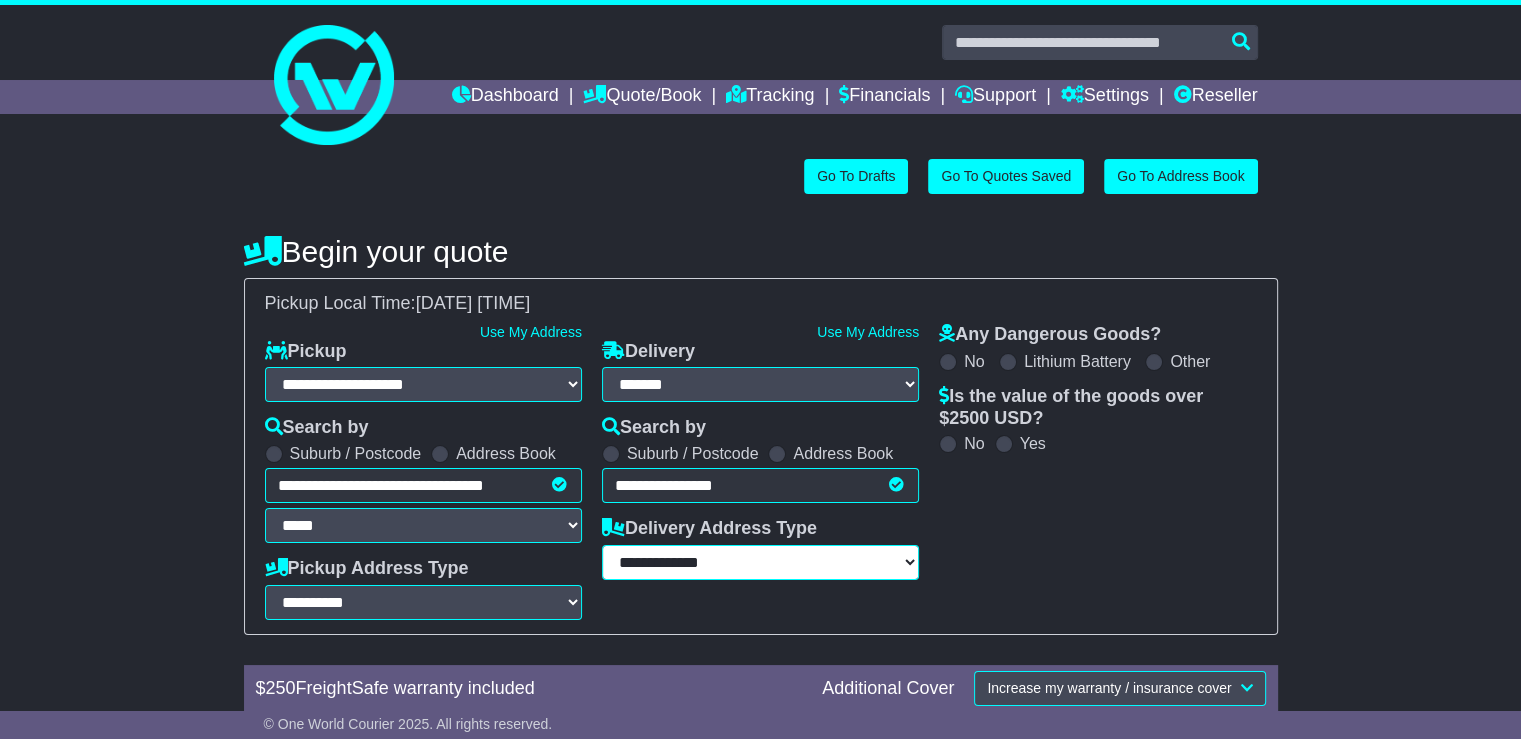 click on "**********" at bounding box center (760, 562) 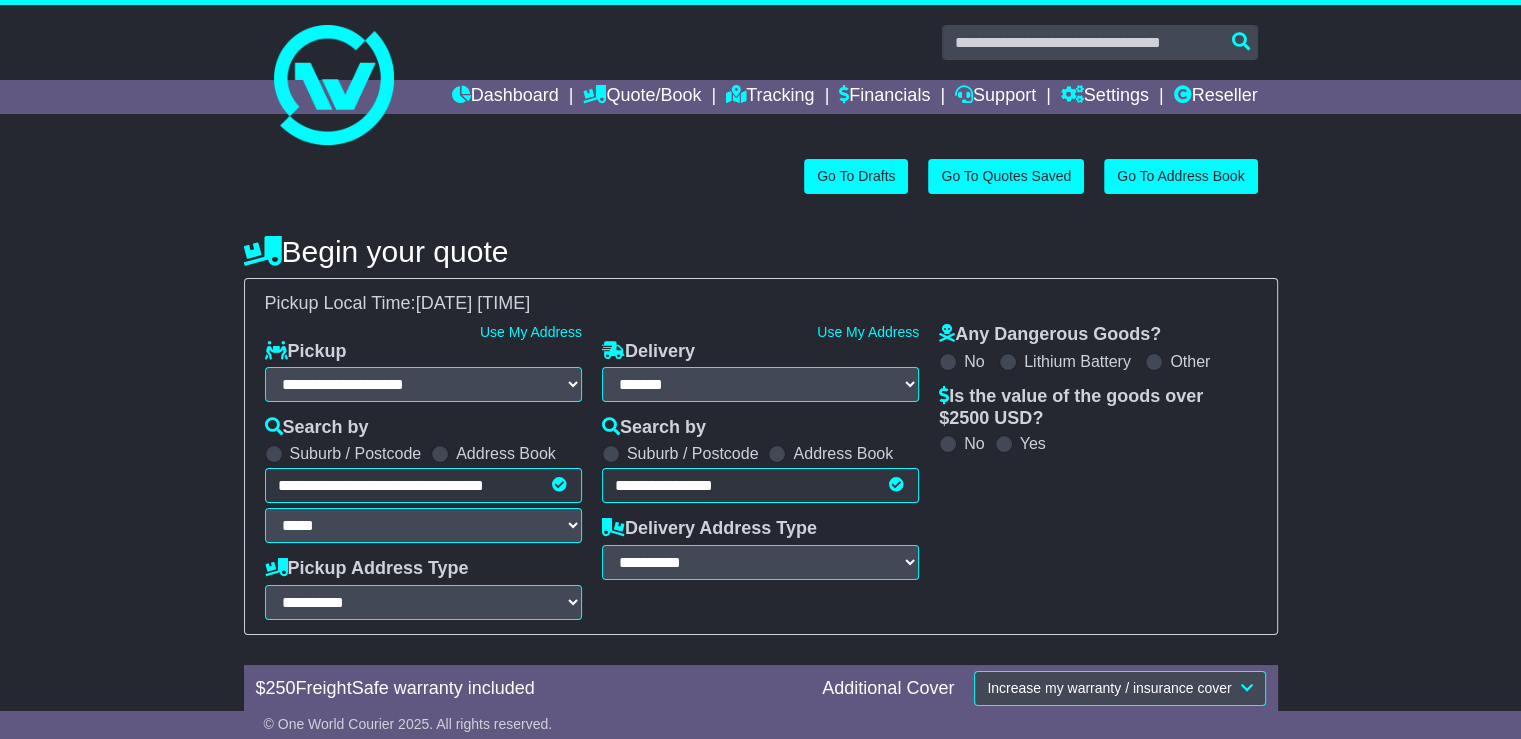 click at bounding box center (948, 444) 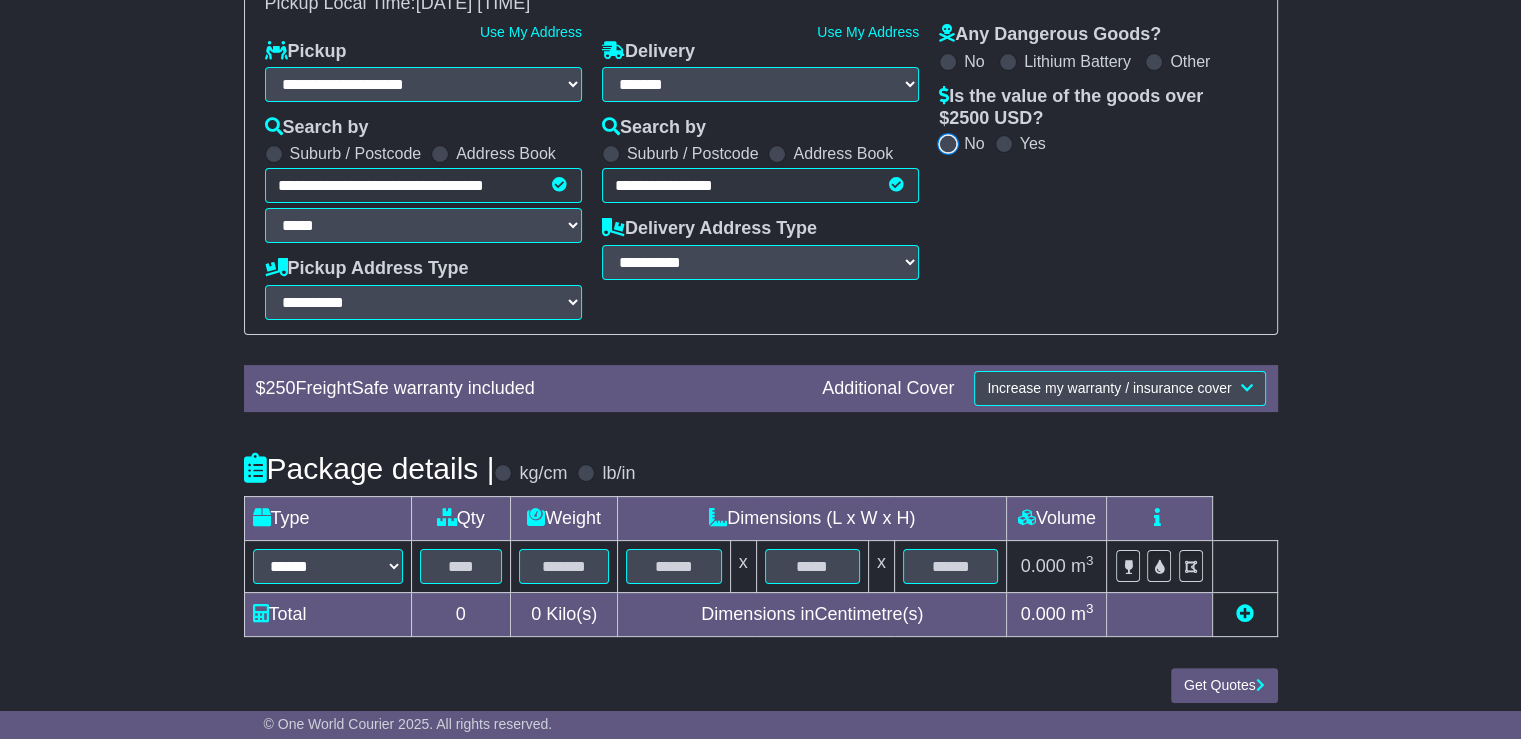 scroll, scrollTop: 311, scrollLeft: 0, axis: vertical 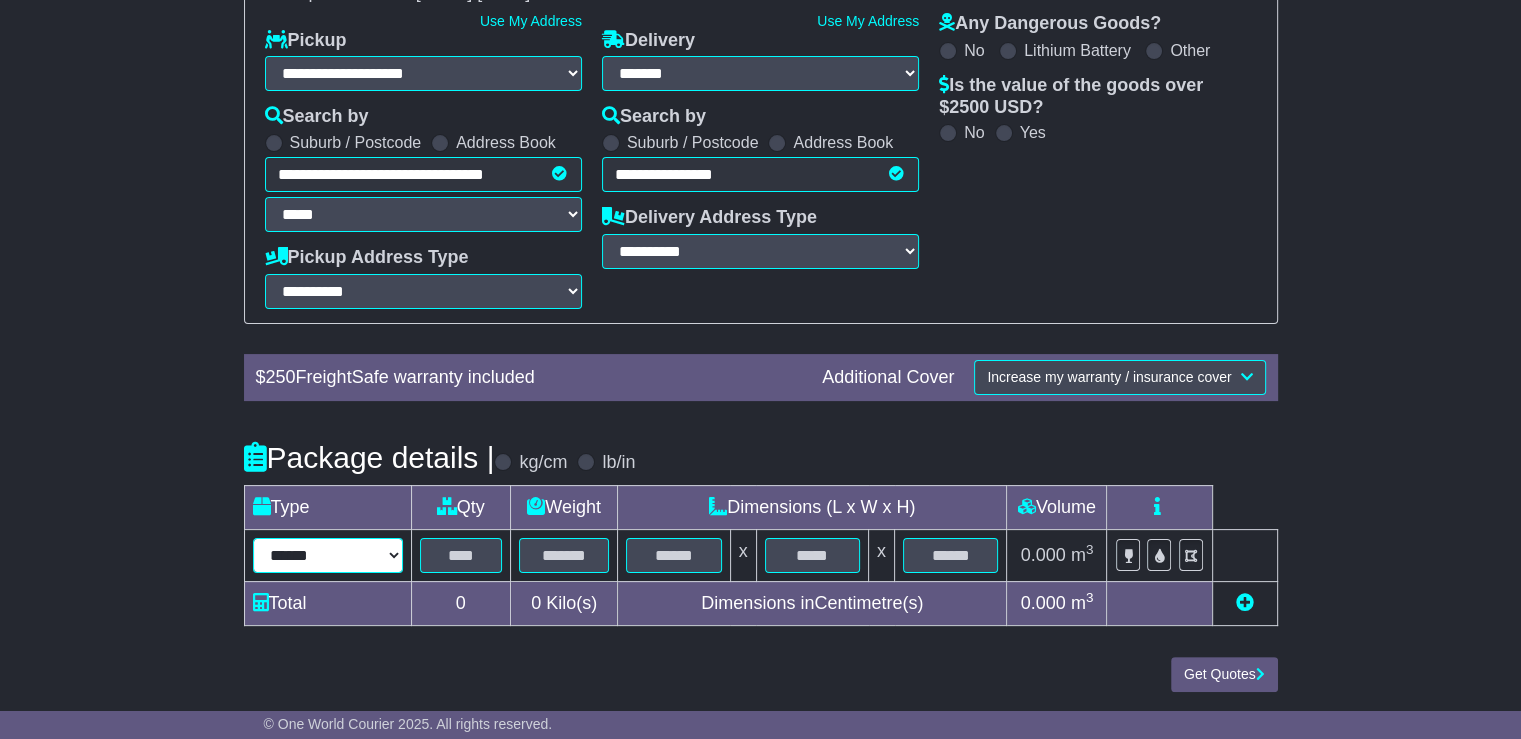 click on "****** ****** *** ******** ***** **** **** ****** *** *******" at bounding box center [328, 555] 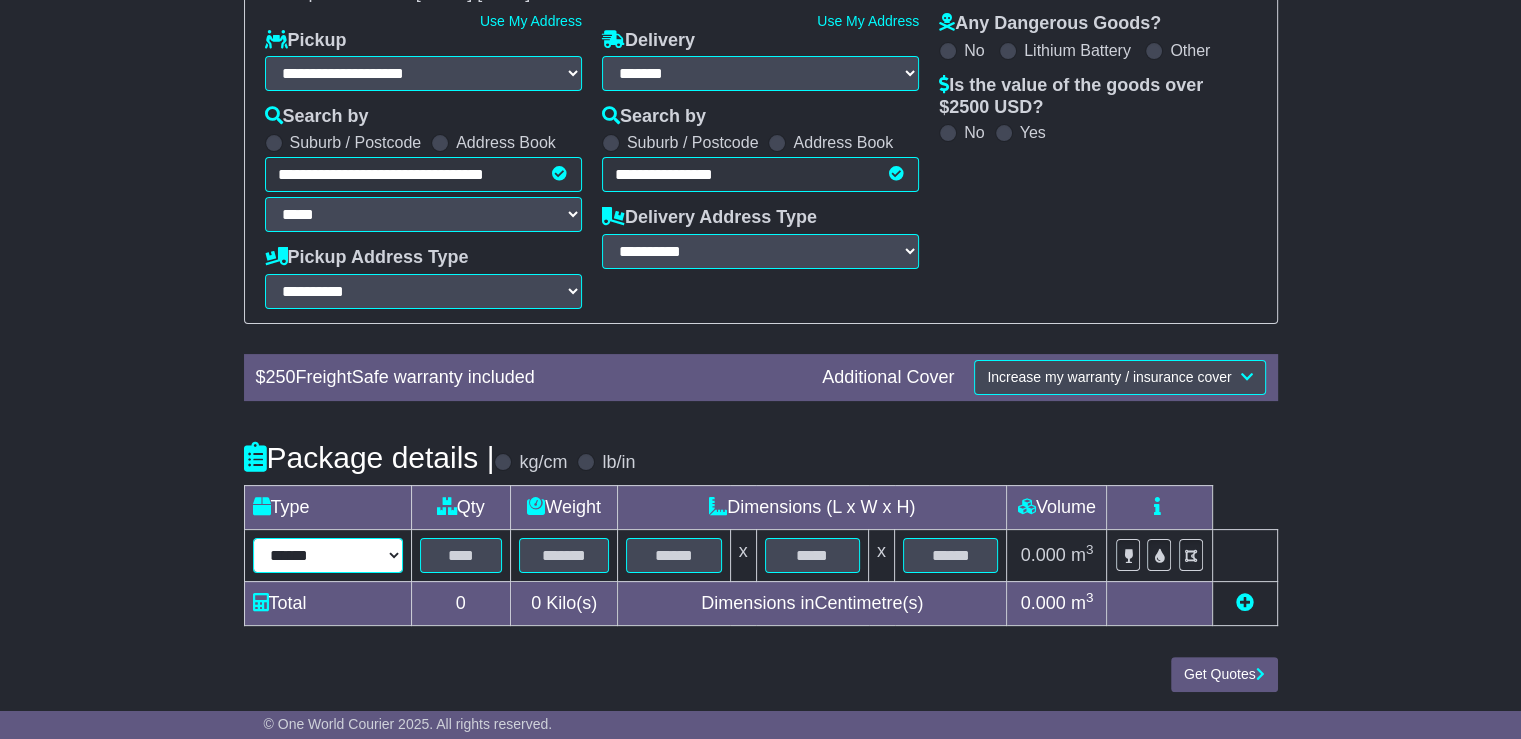select on "***" 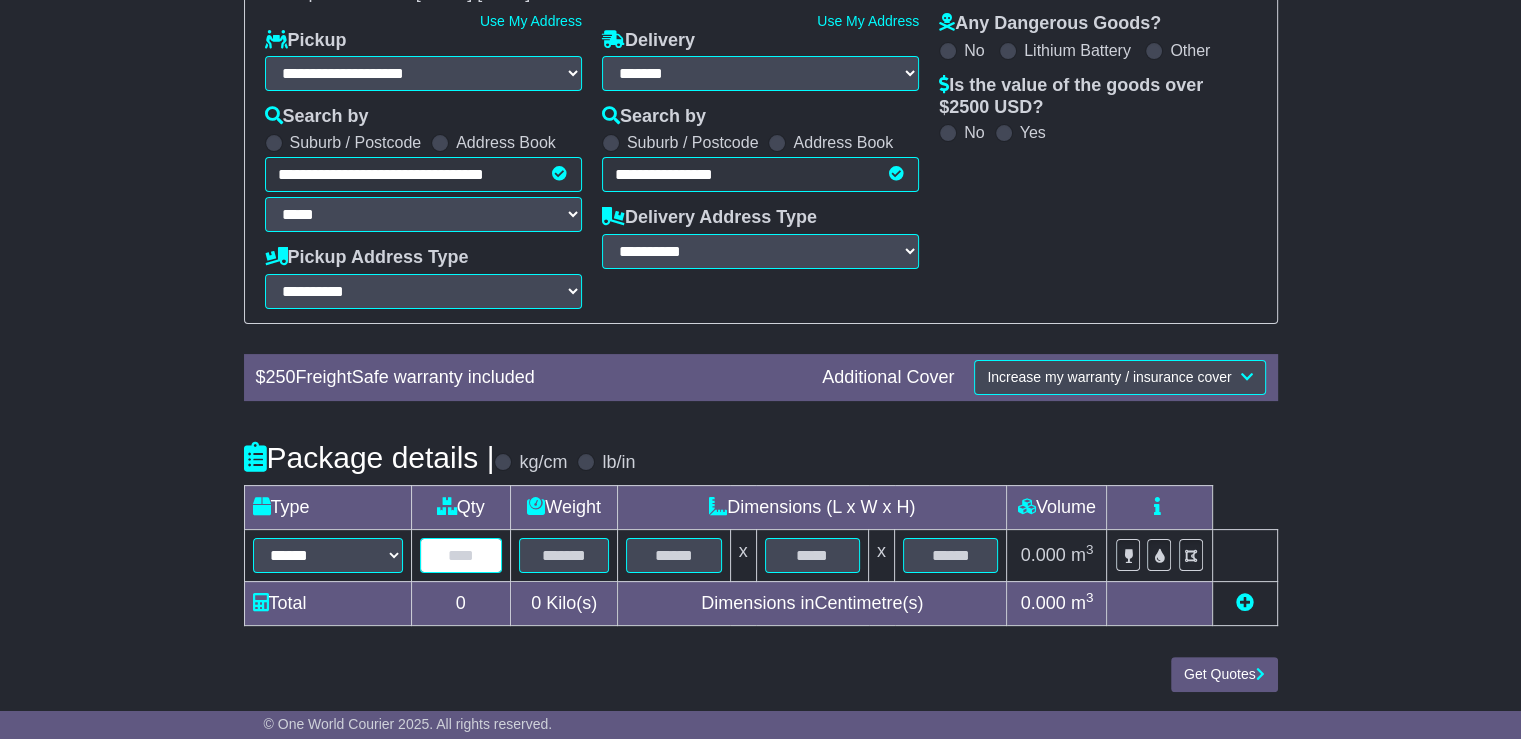click at bounding box center (461, 555) 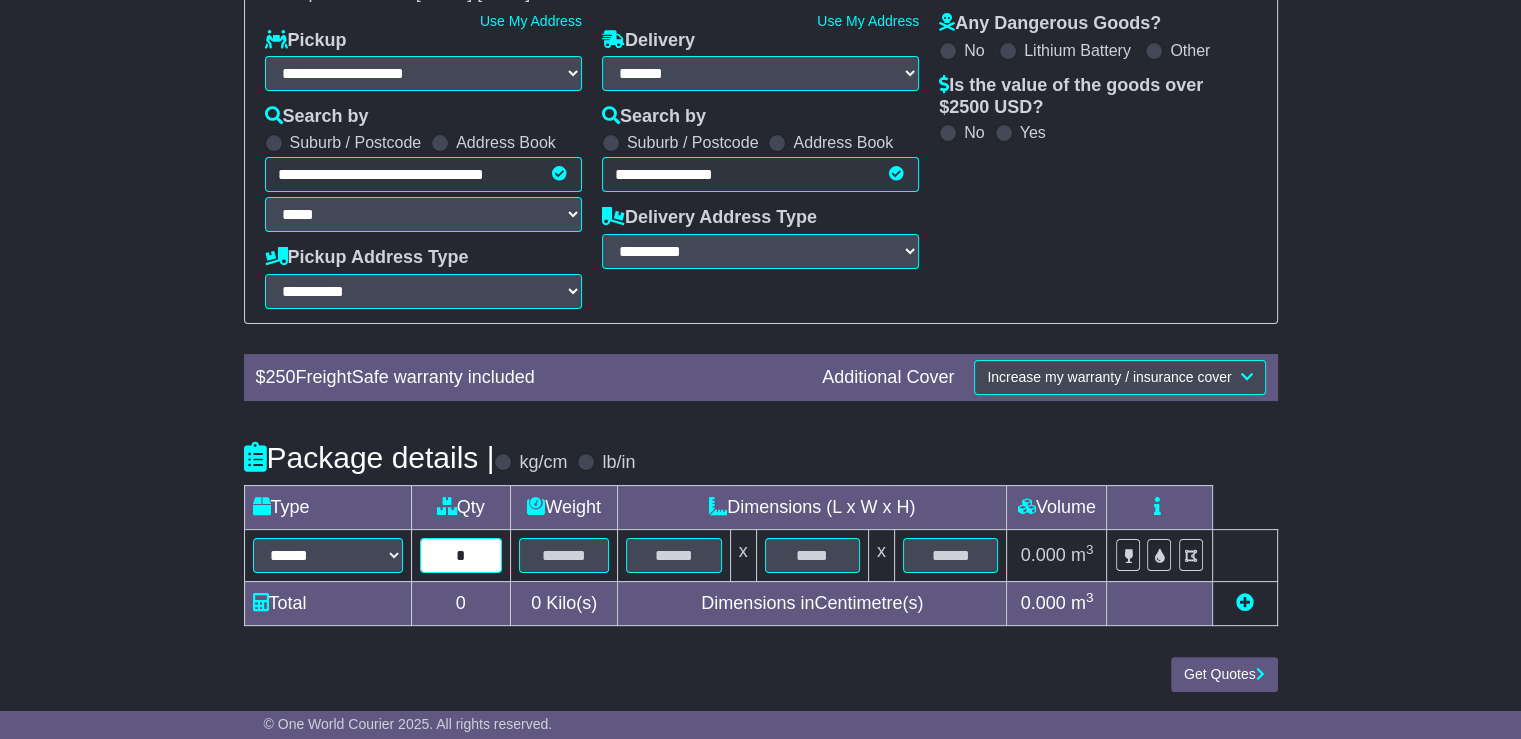 type on "*" 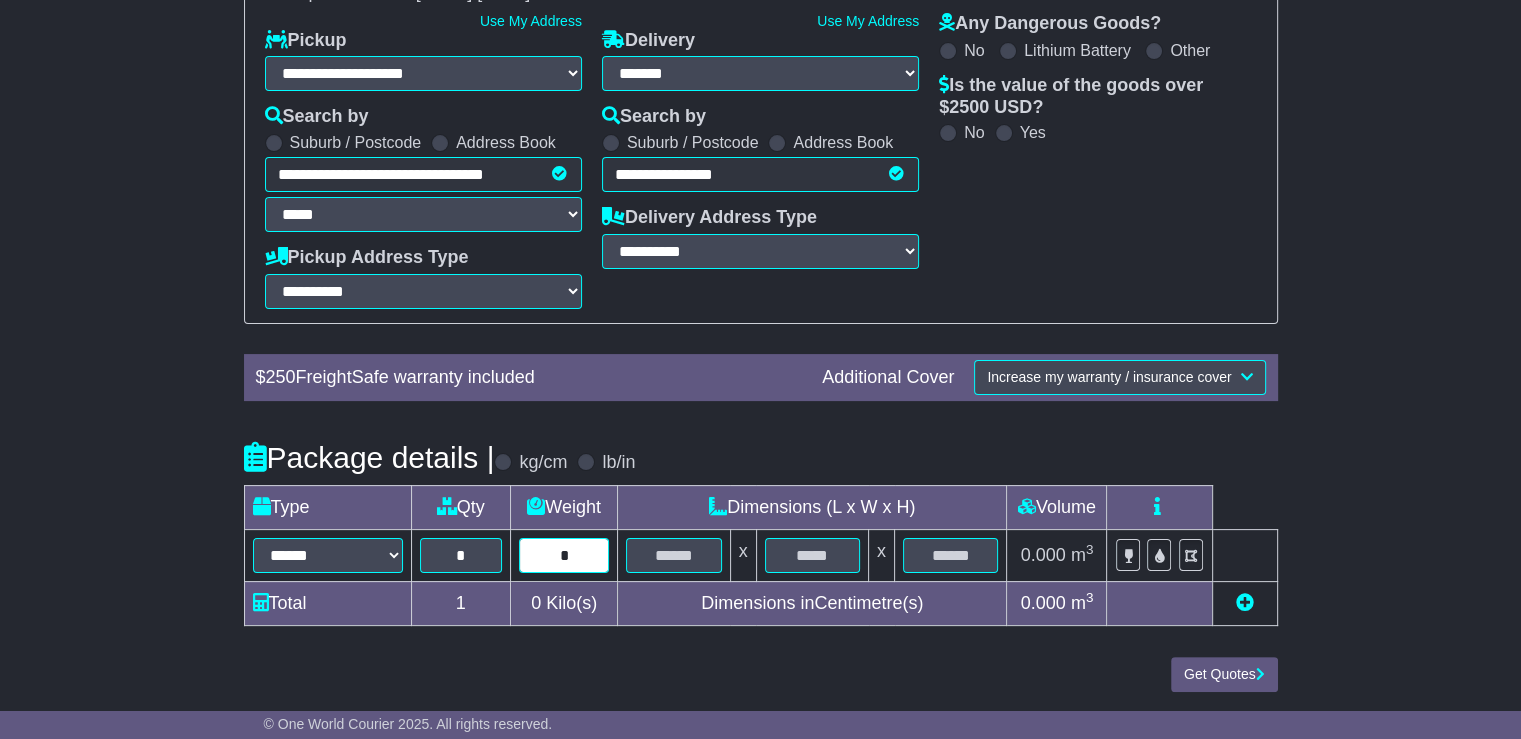 type on "*" 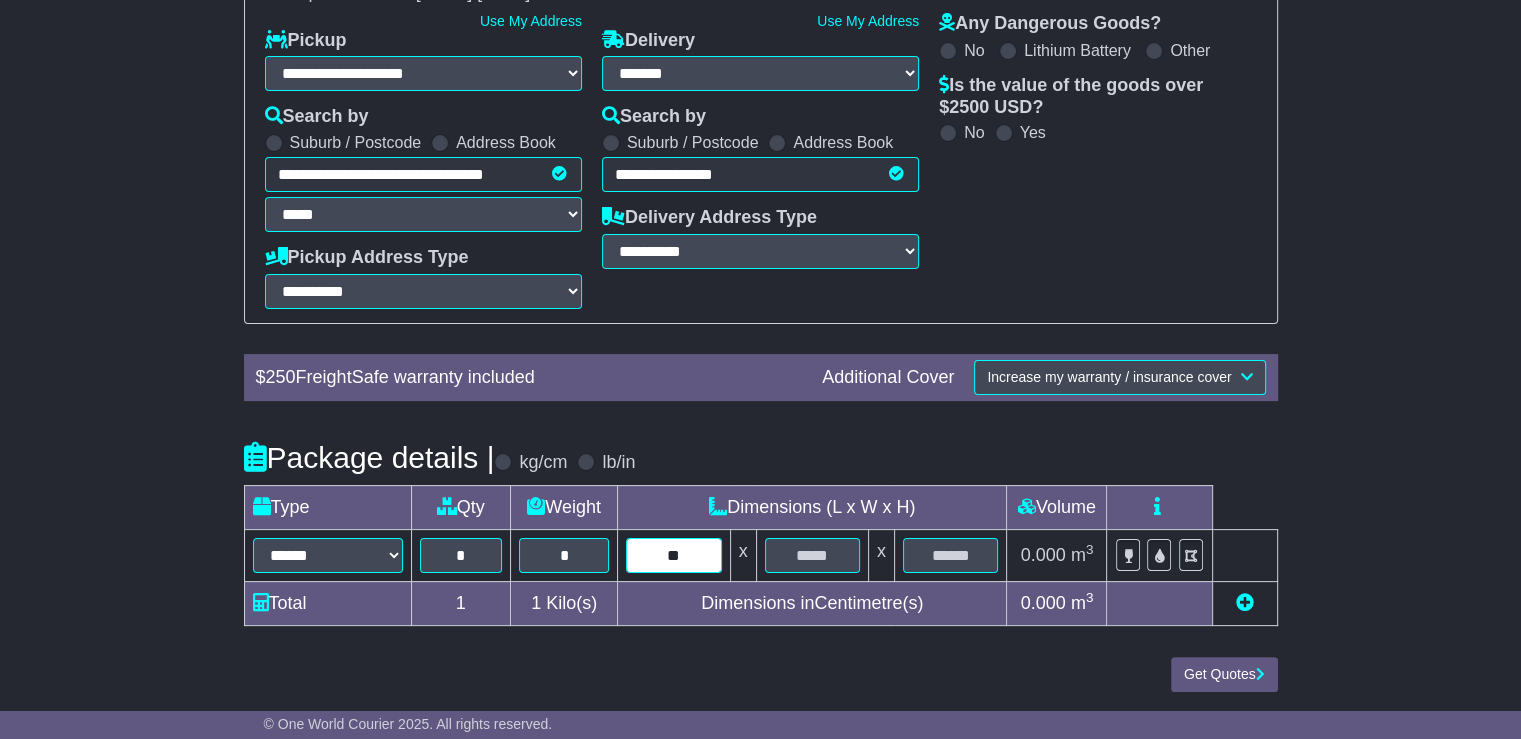 type on "**" 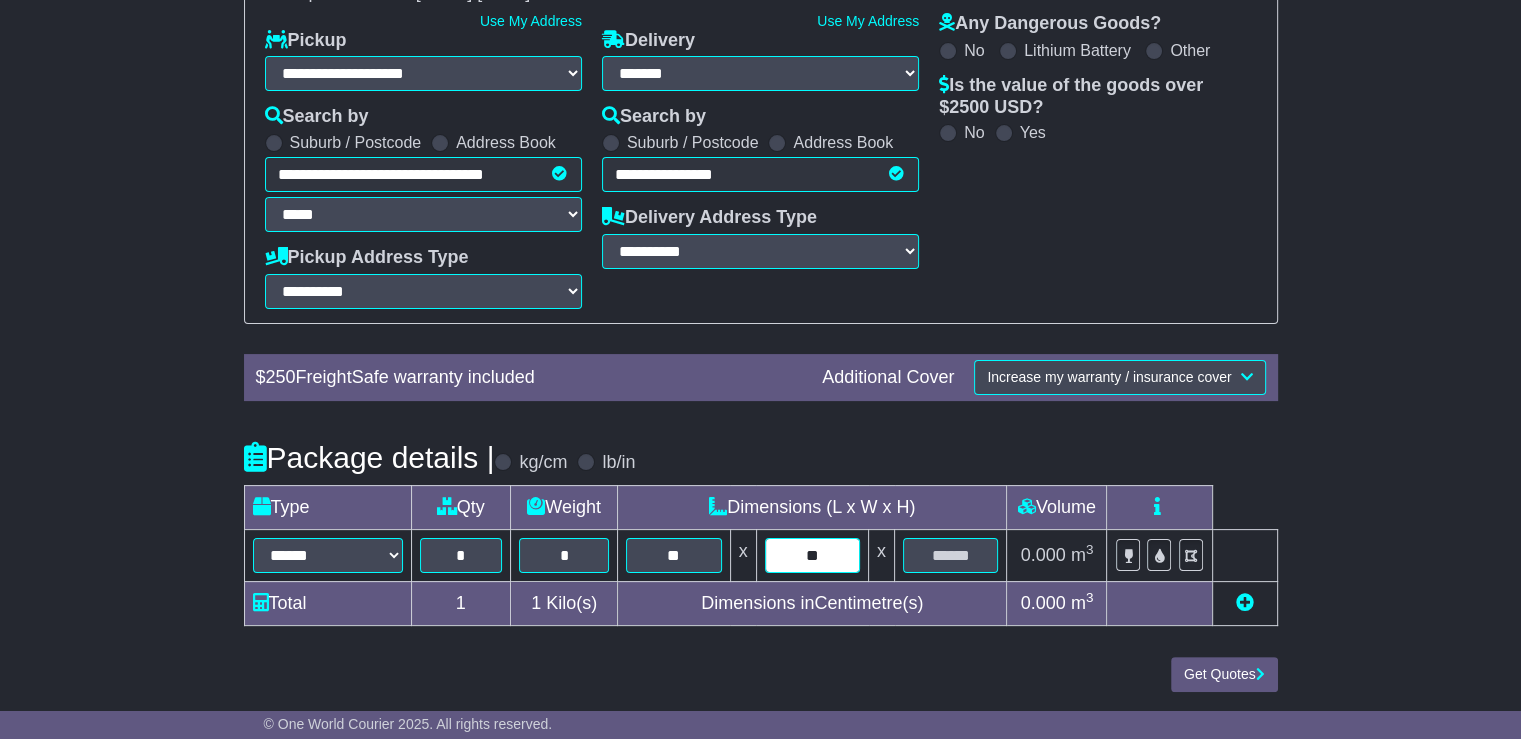 type on "**" 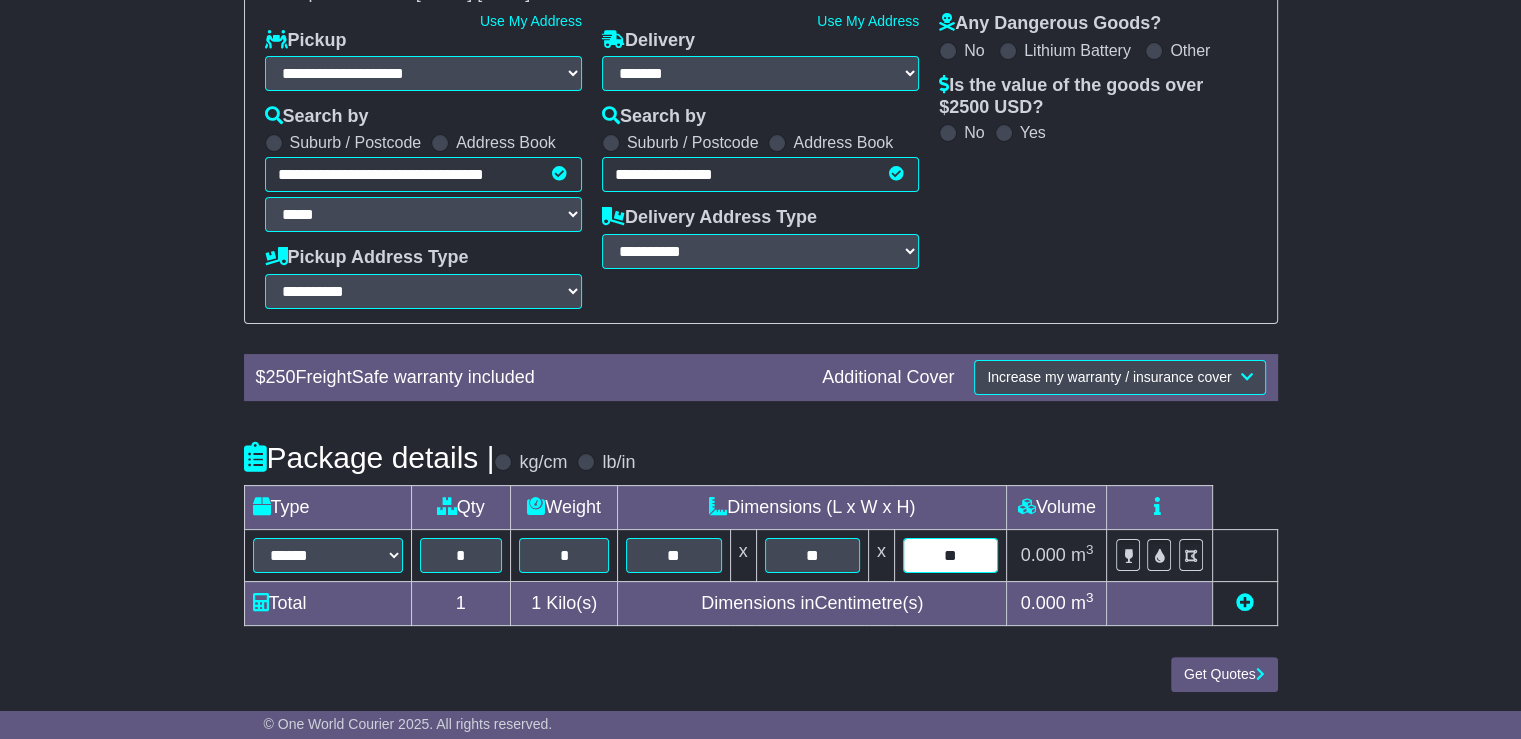 type on "**" 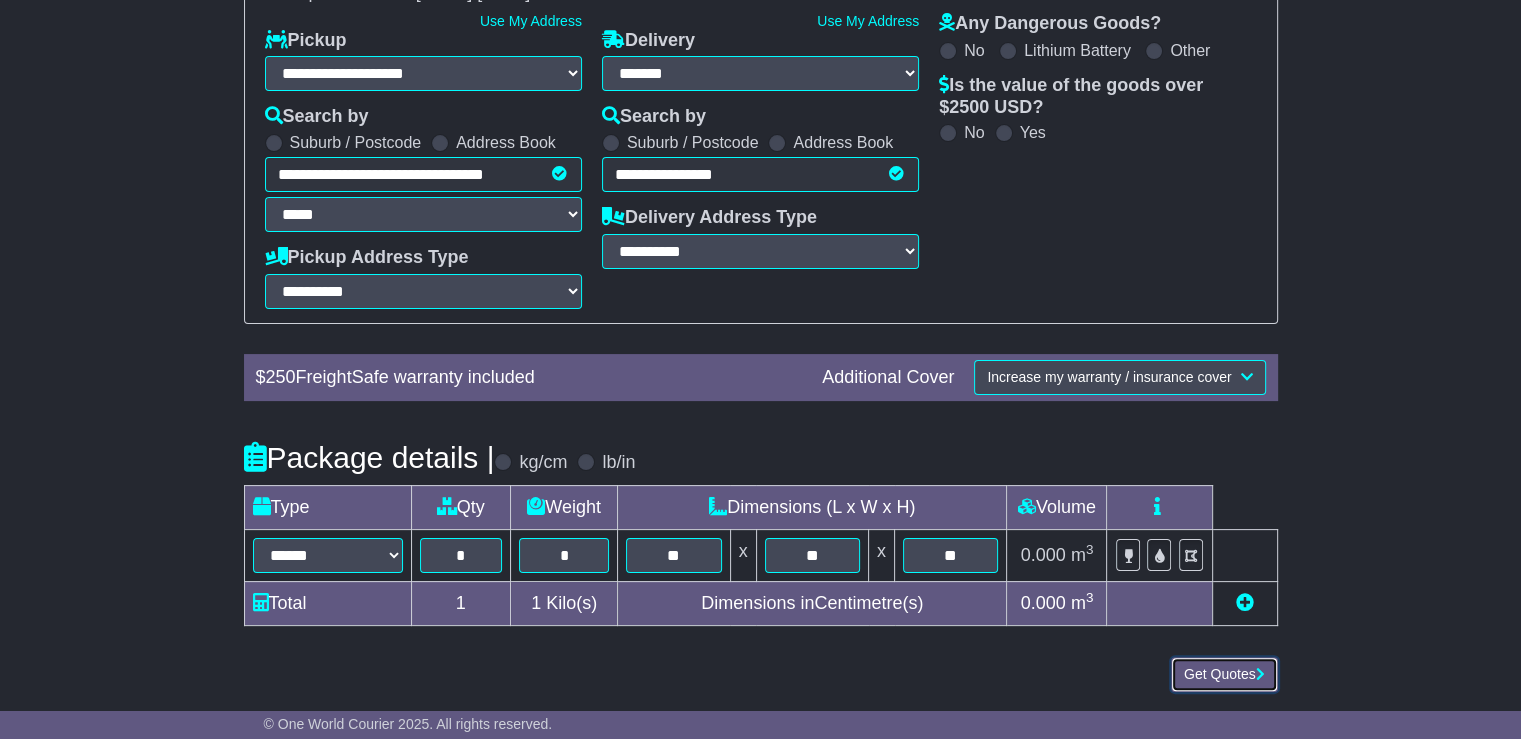 click on "Get Quotes" at bounding box center [1224, 674] 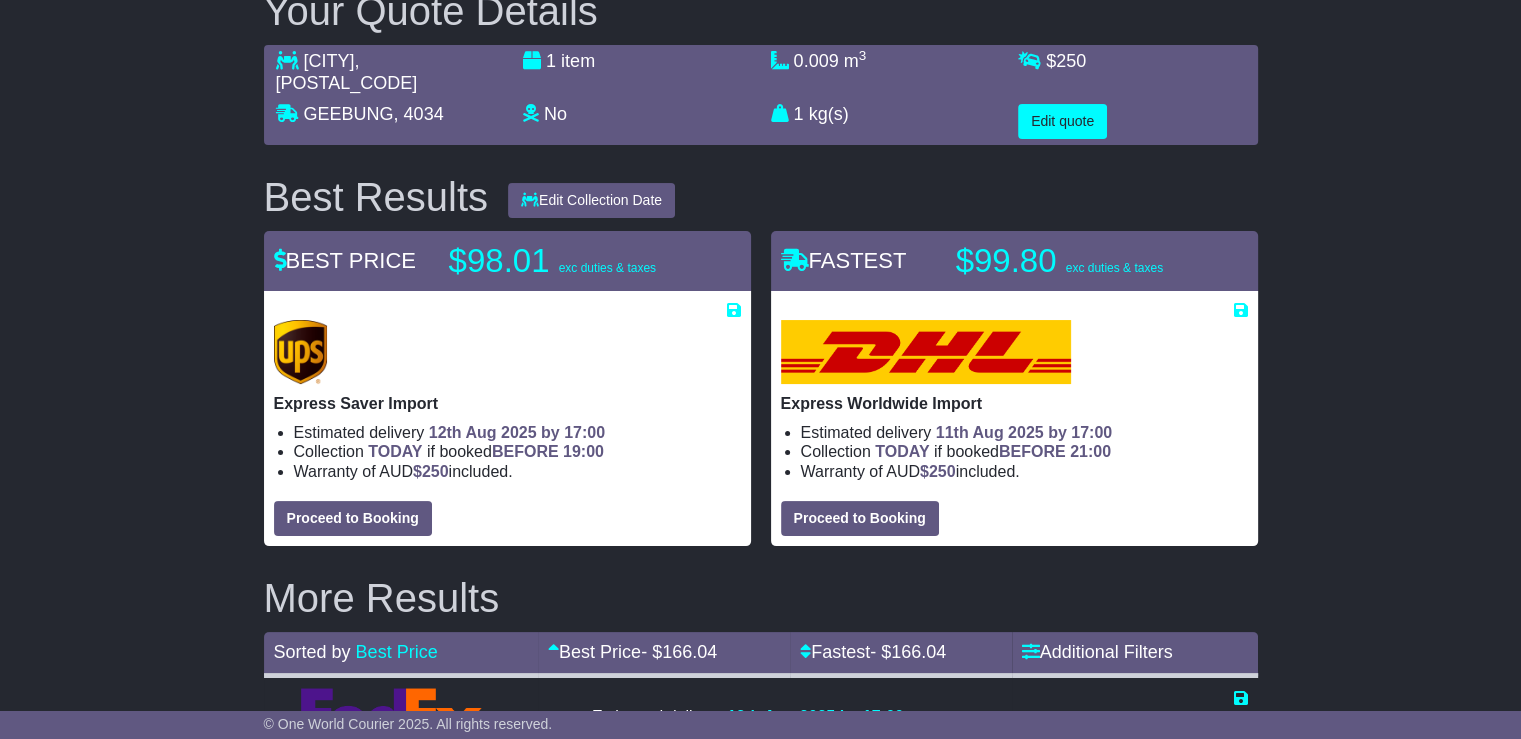 scroll, scrollTop: 300, scrollLeft: 0, axis: vertical 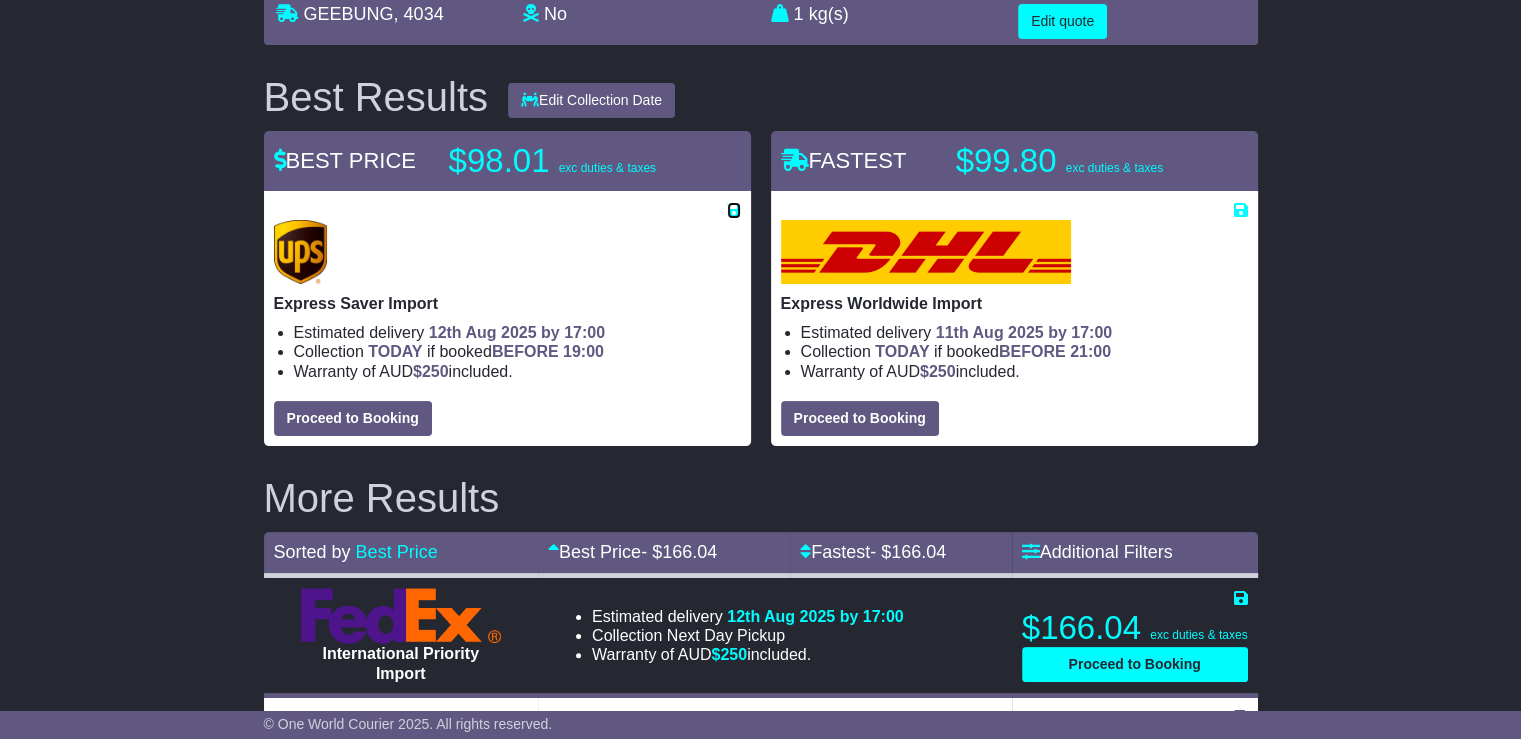 click at bounding box center (734, 210) 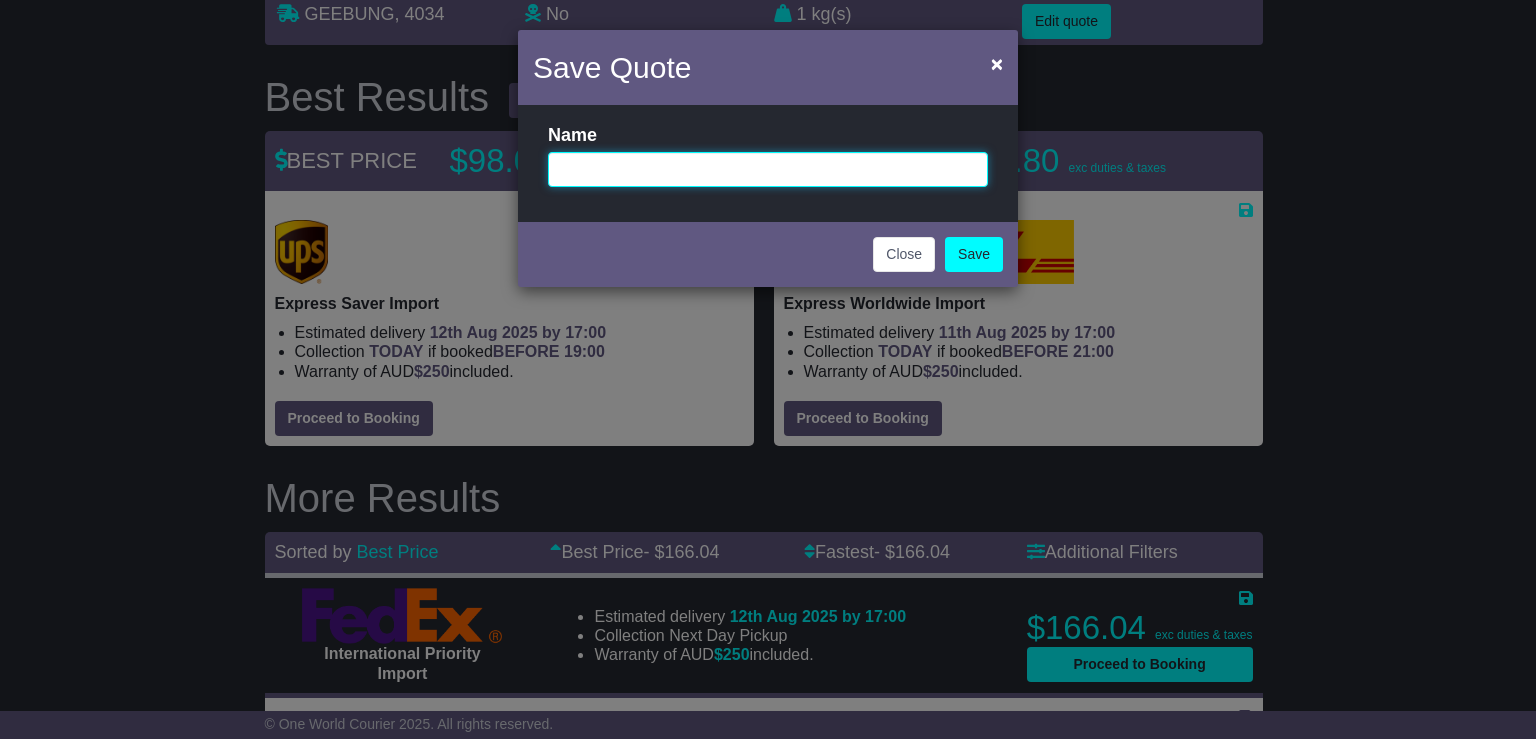 click at bounding box center [768, 169] 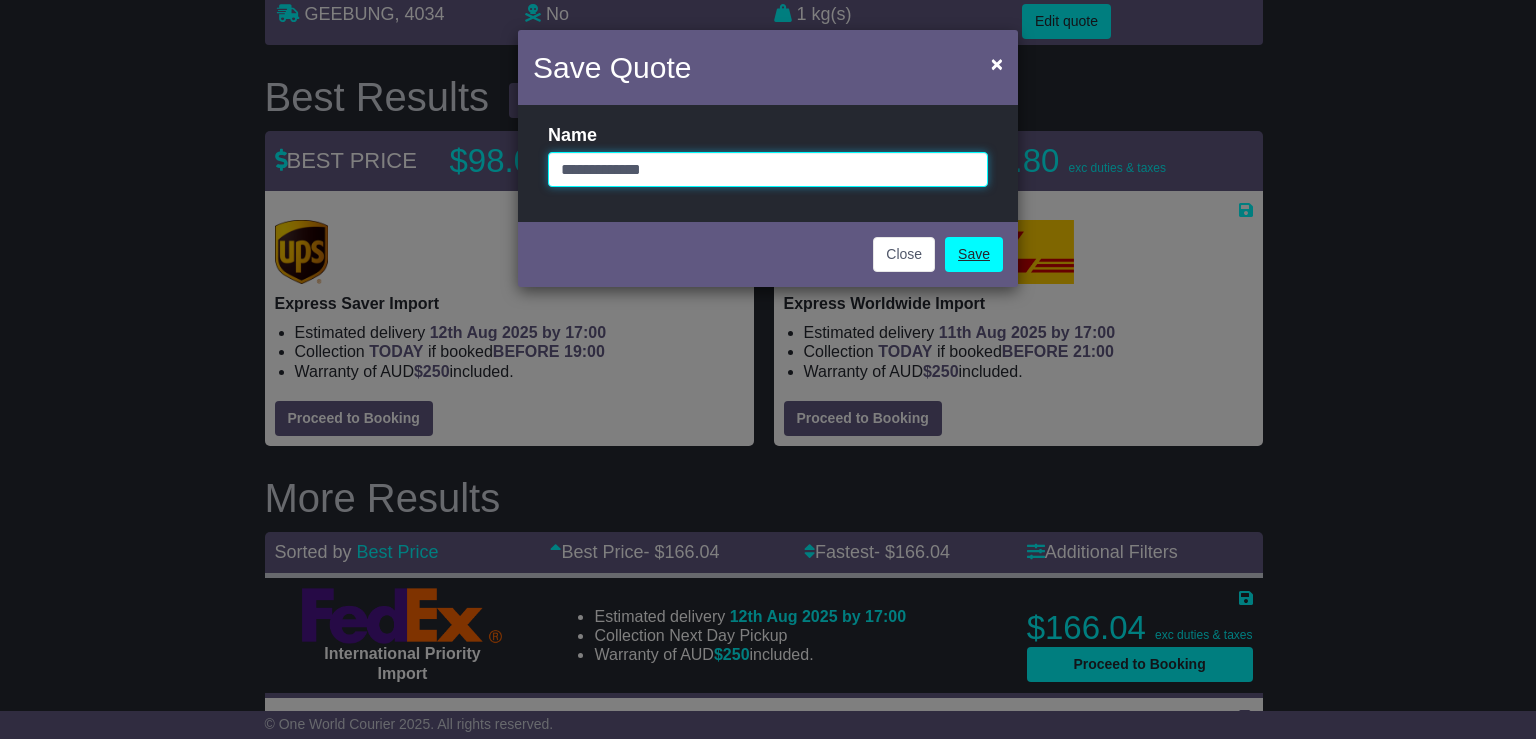 type on "**********" 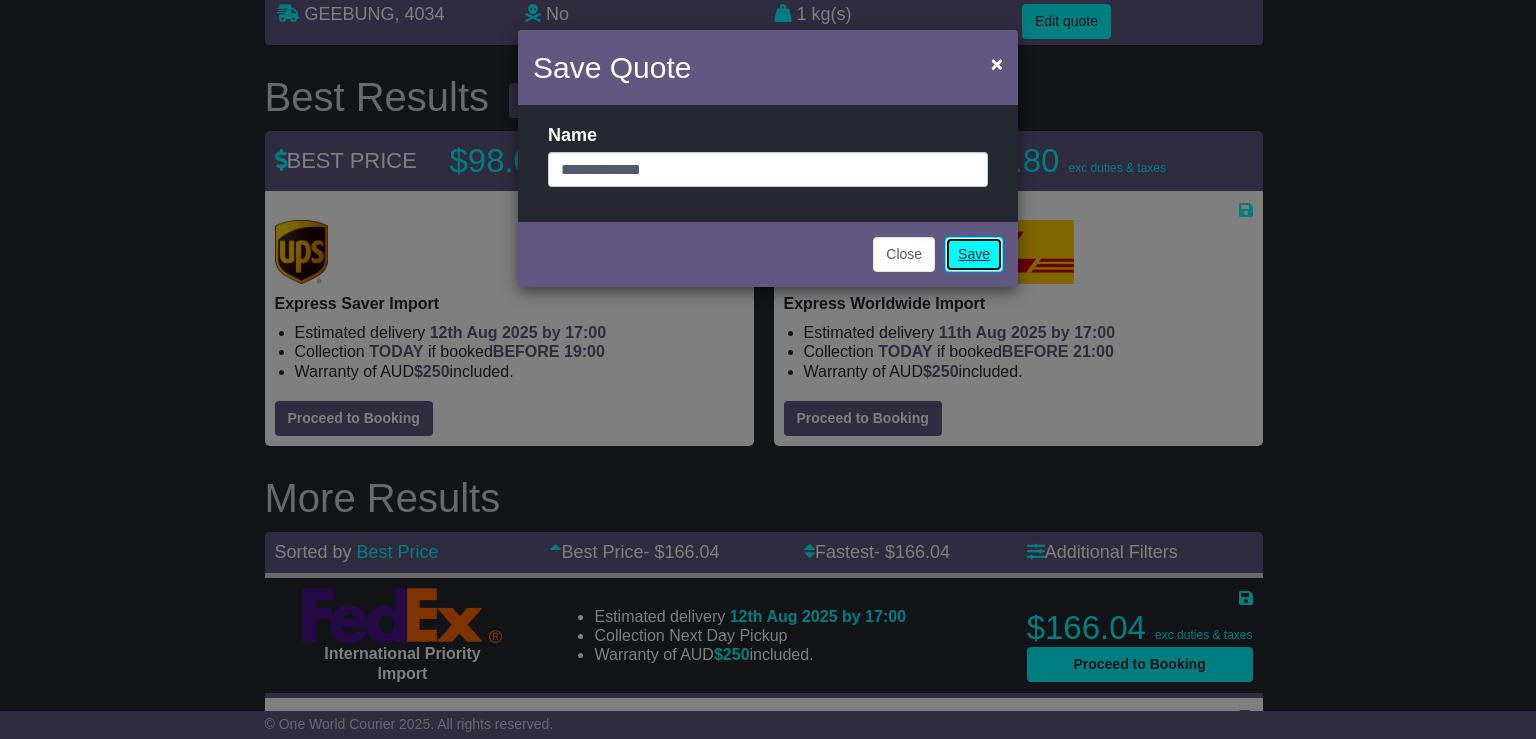 click on "Save" at bounding box center (974, 254) 